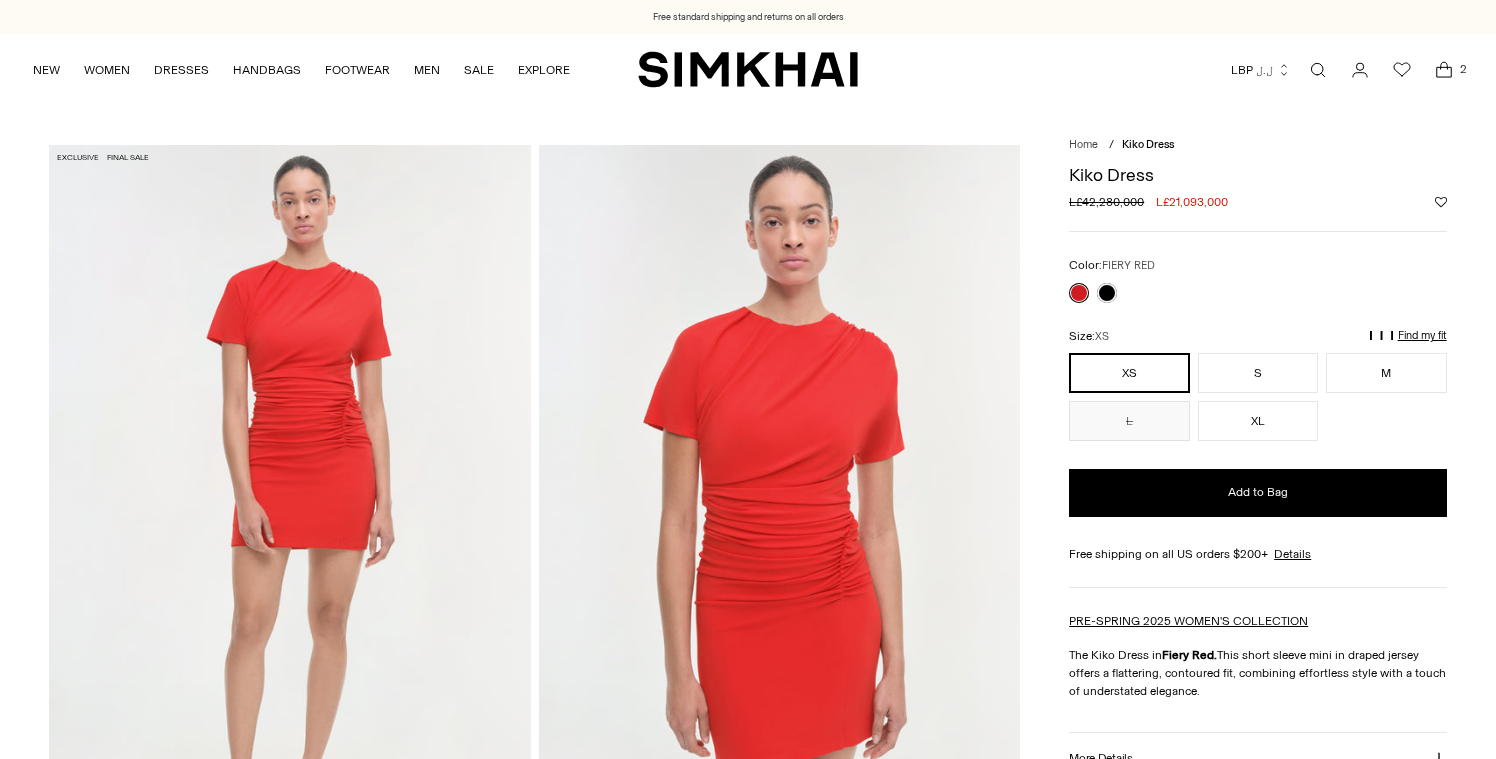 scroll, scrollTop: 0, scrollLeft: 0, axis: both 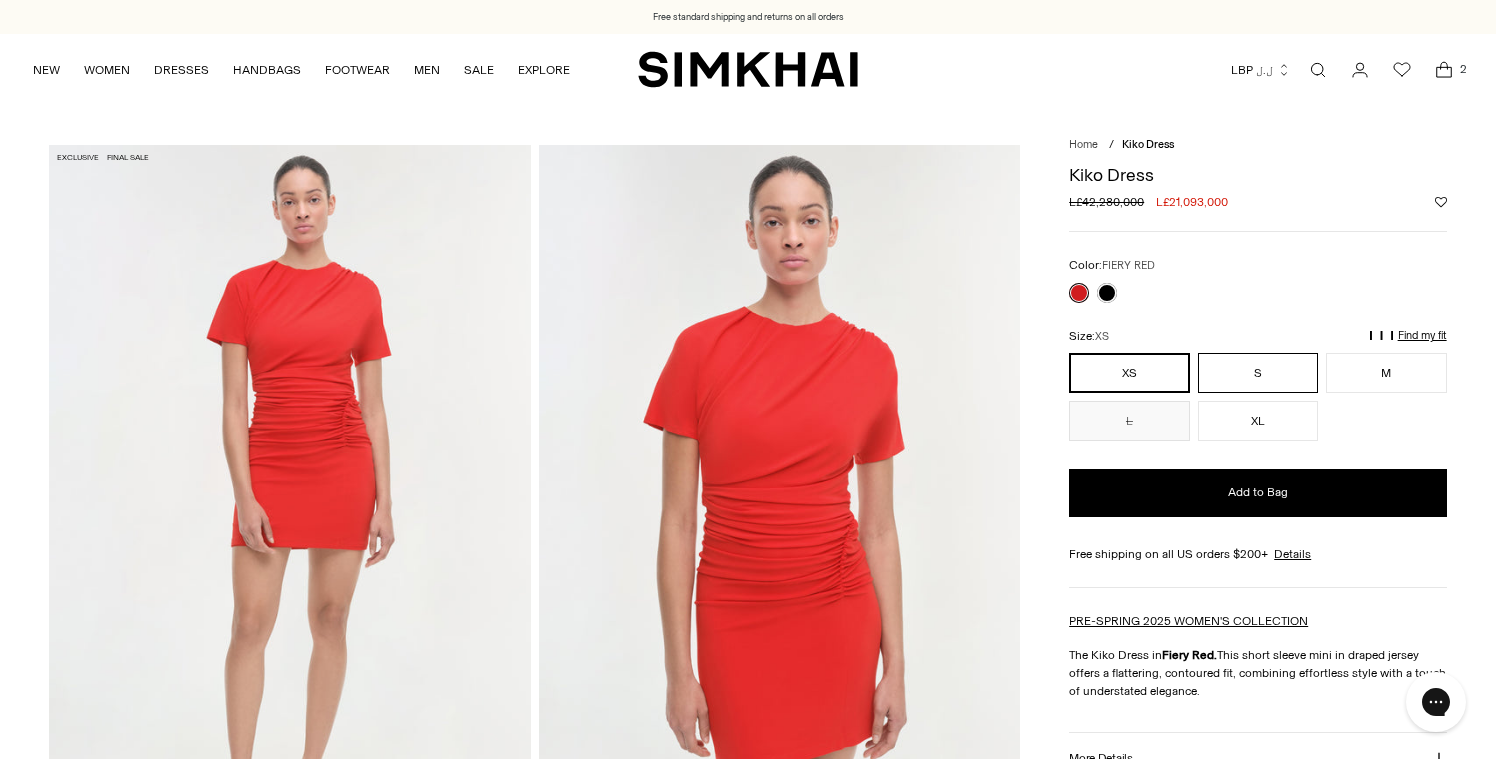 click on "S" at bounding box center [1258, 373] 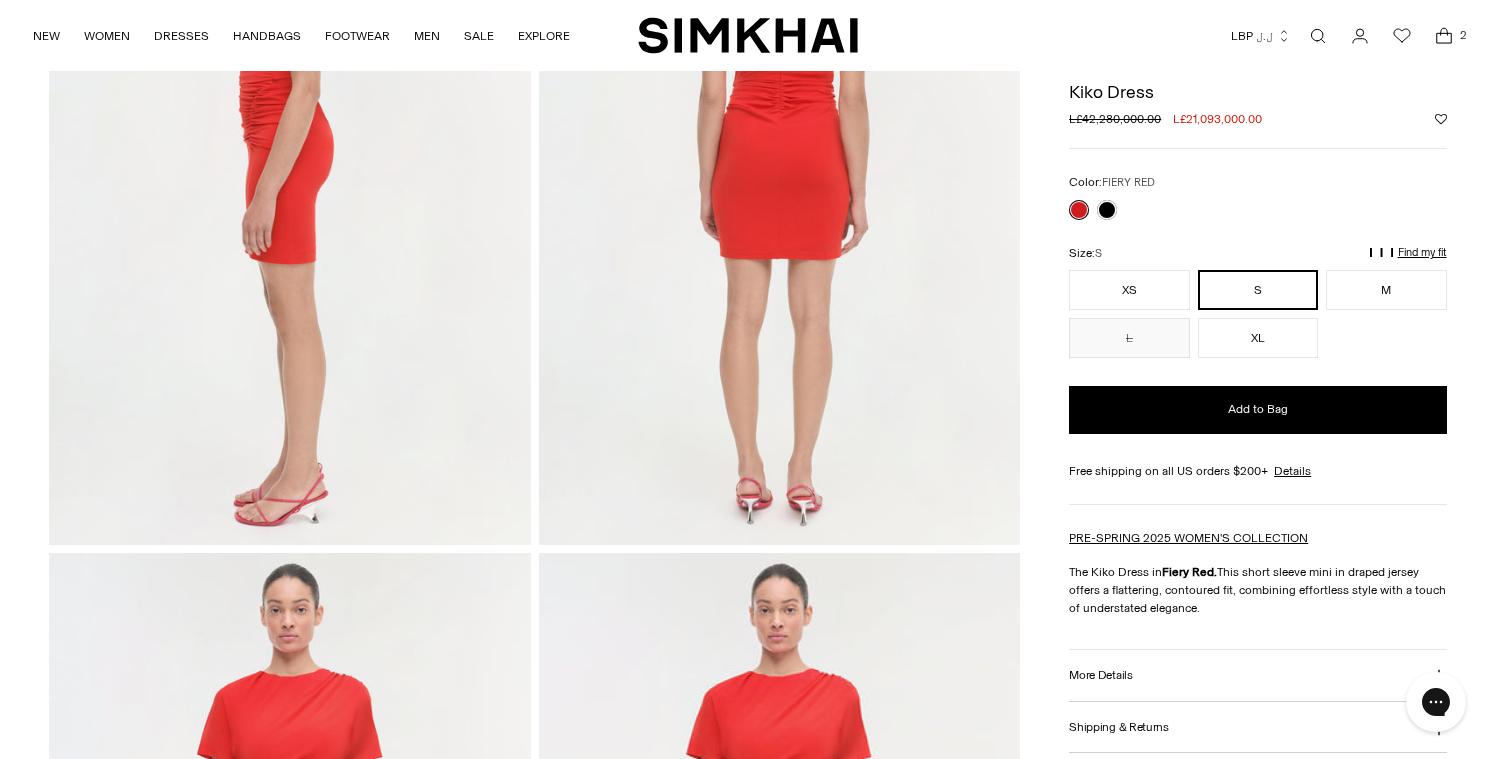scroll, scrollTop: 850, scrollLeft: 0, axis: vertical 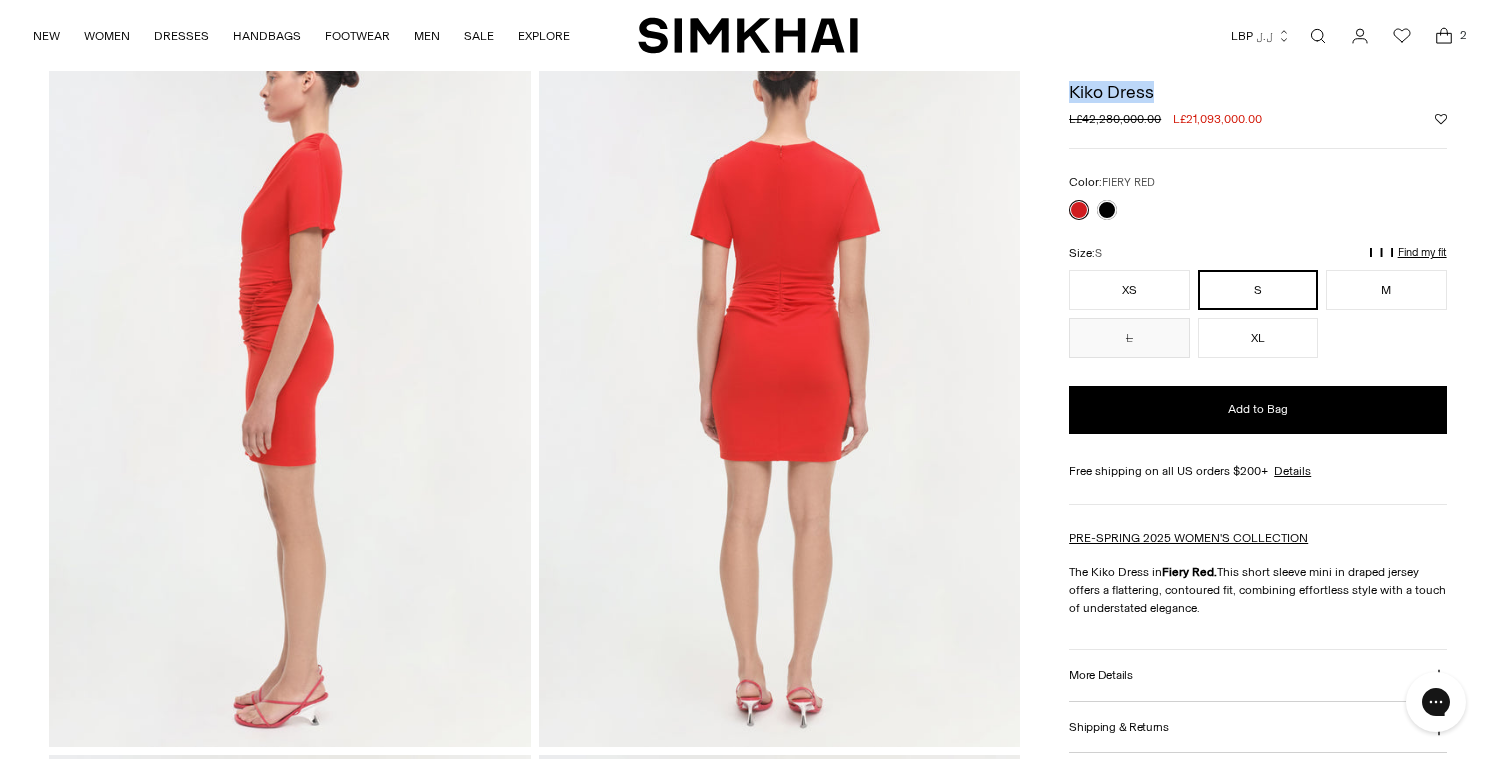 drag, startPoint x: 1162, startPoint y: 90, endPoint x: 1071, endPoint y: 86, distance: 91.08787 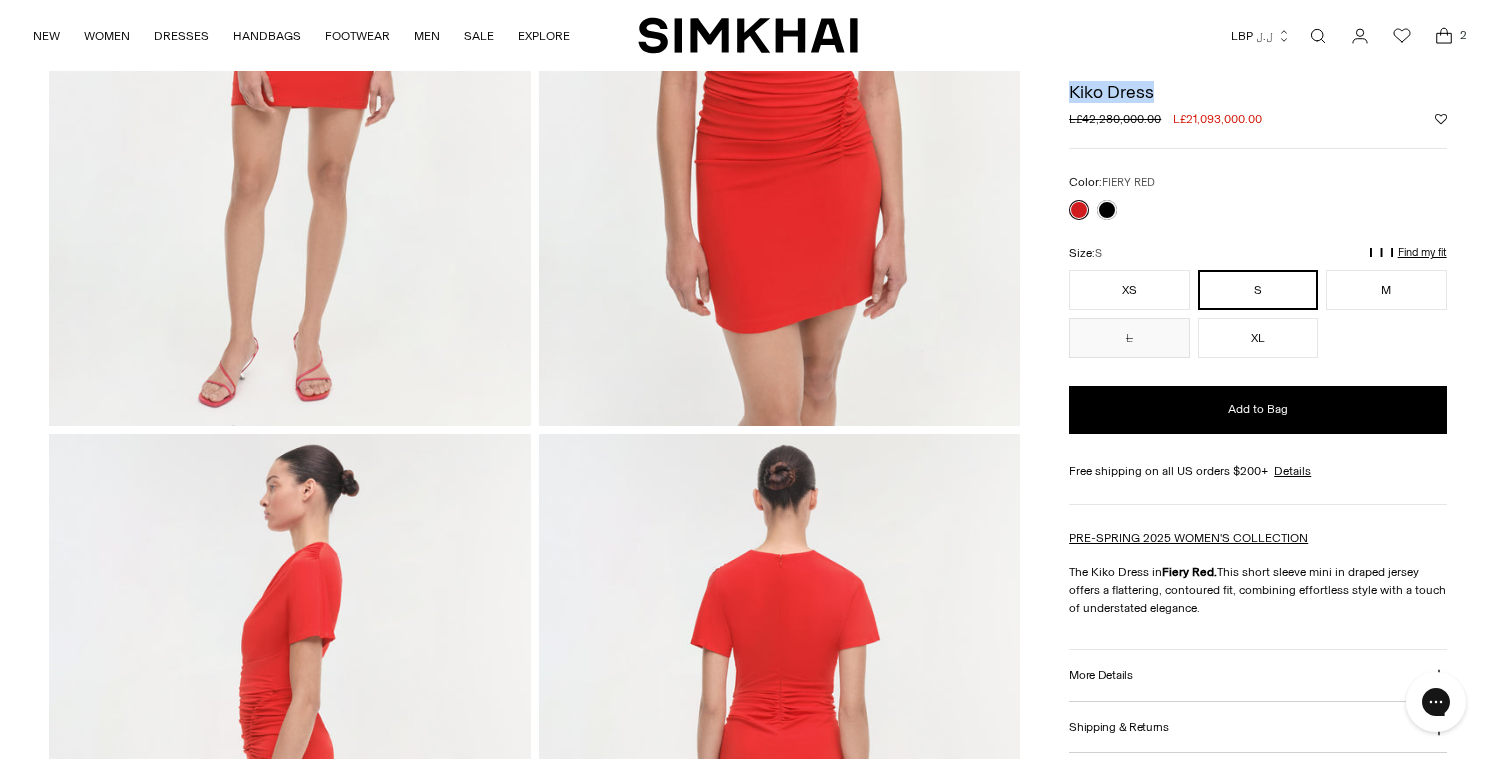 scroll, scrollTop: 0, scrollLeft: 0, axis: both 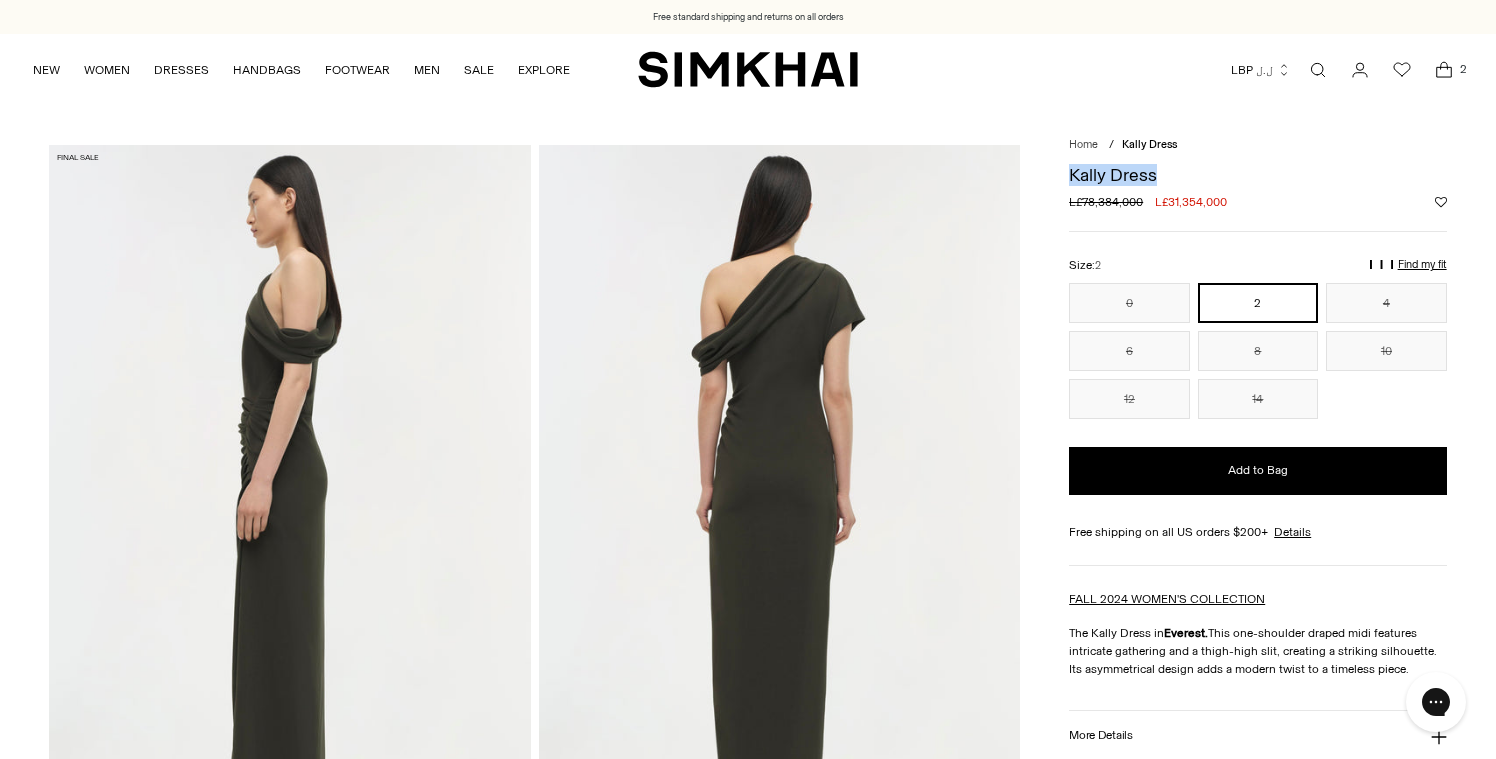 drag, startPoint x: 1156, startPoint y: 176, endPoint x: 1069, endPoint y: 170, distance: 87.20665 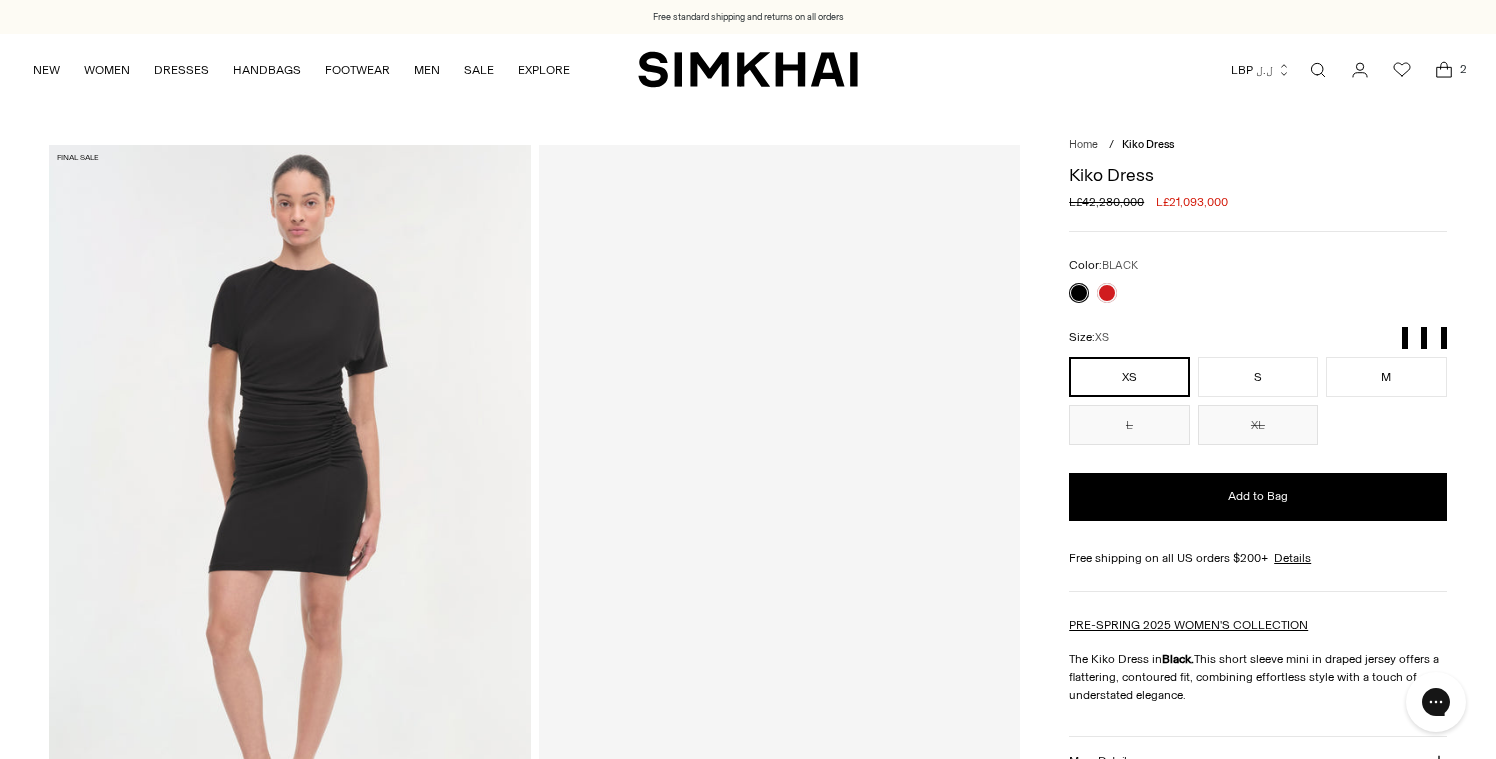 scroll, scrollTop: 0, scrollLeft: 0, axis: both 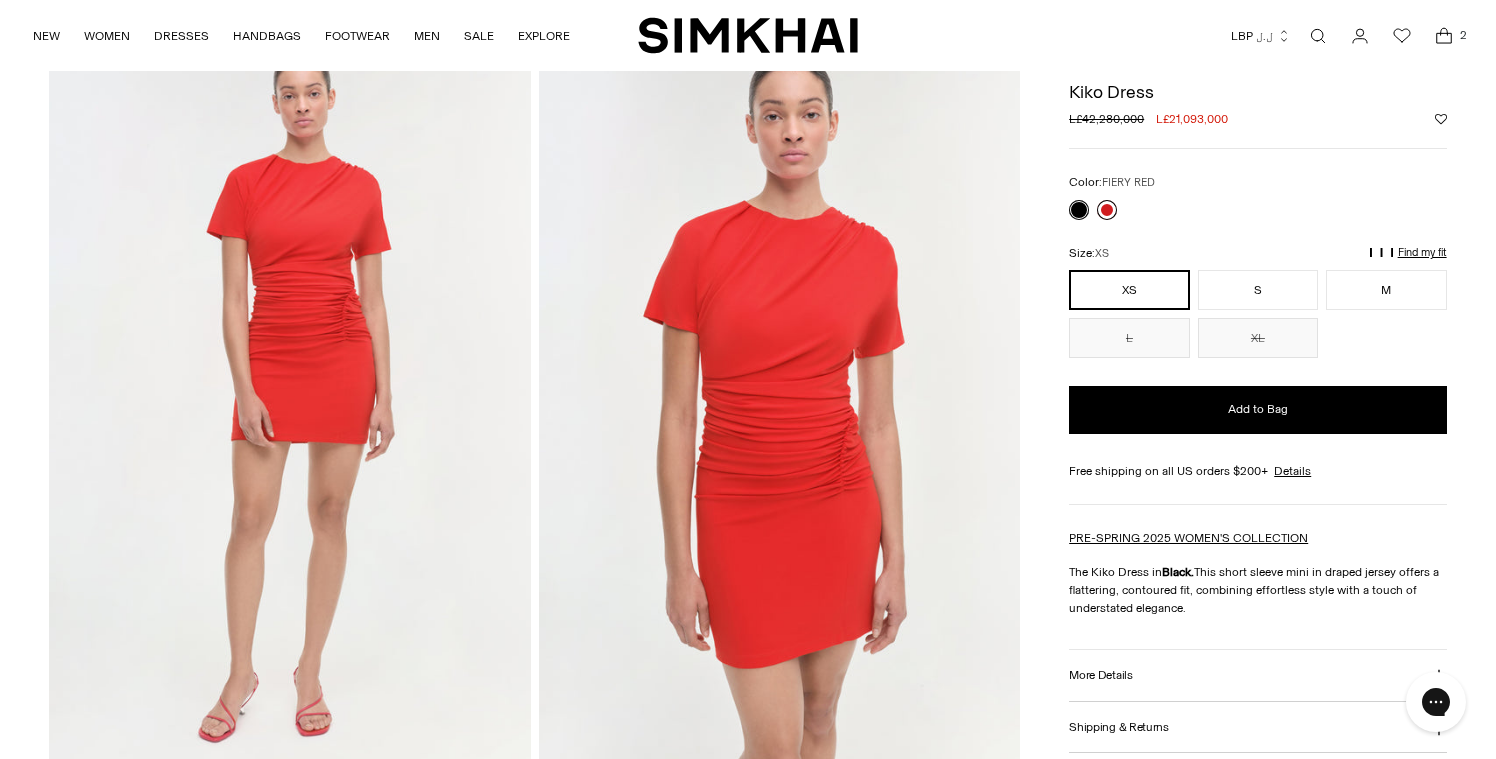 click at bounding box center [1107, 210] 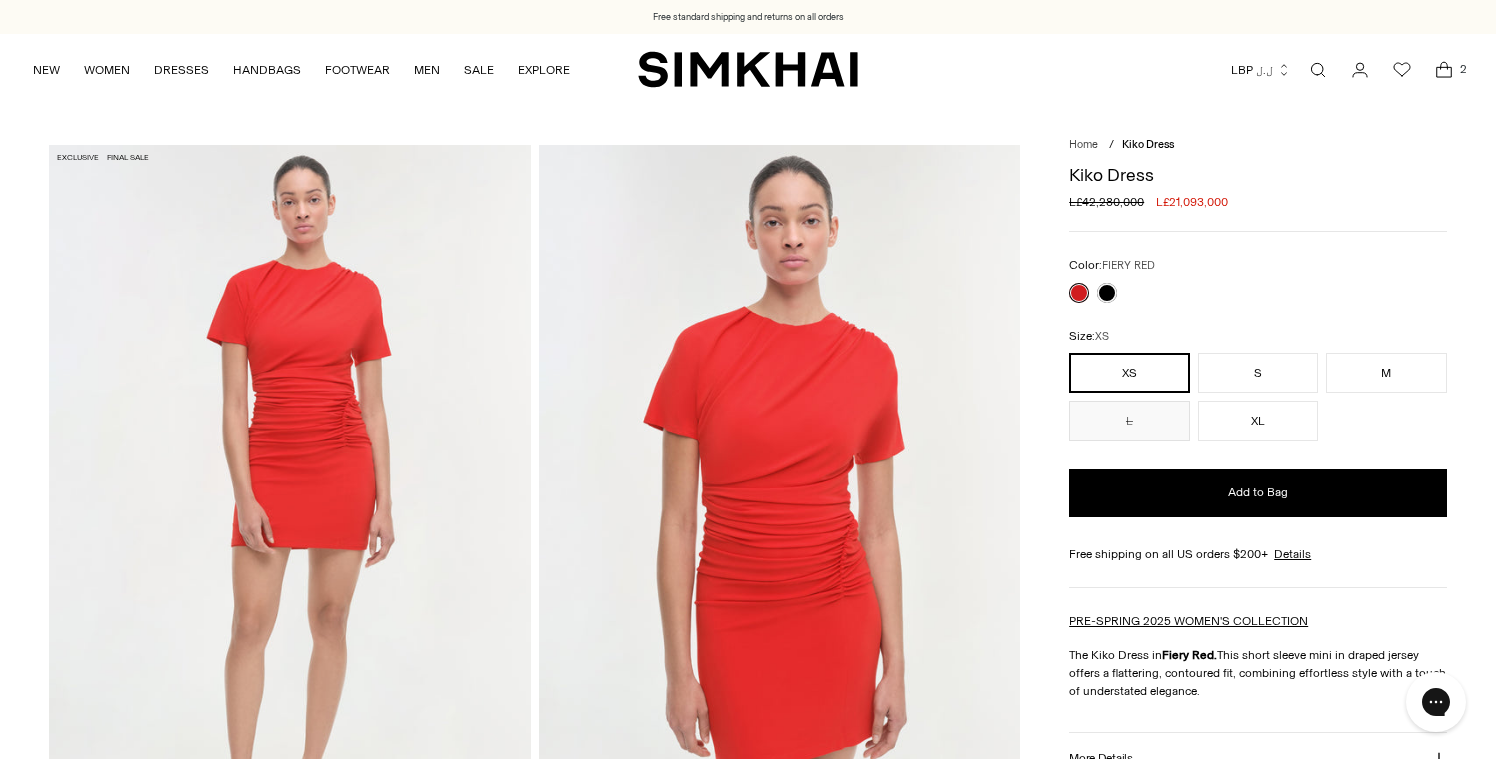 scroll, scrollTop: 0, scrollLeft: 0, axis: both 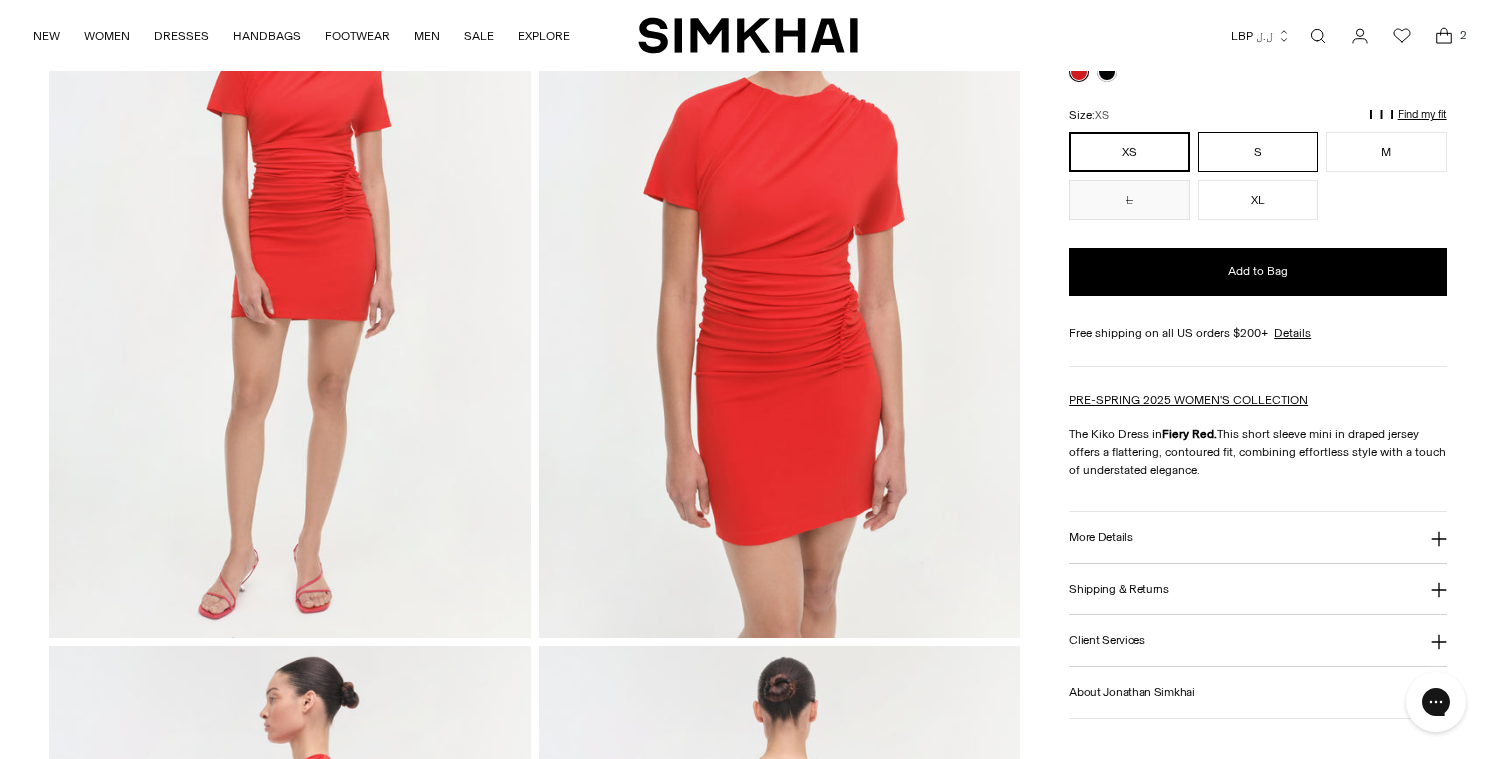 click on "S" at bounding box center [1258, 152] 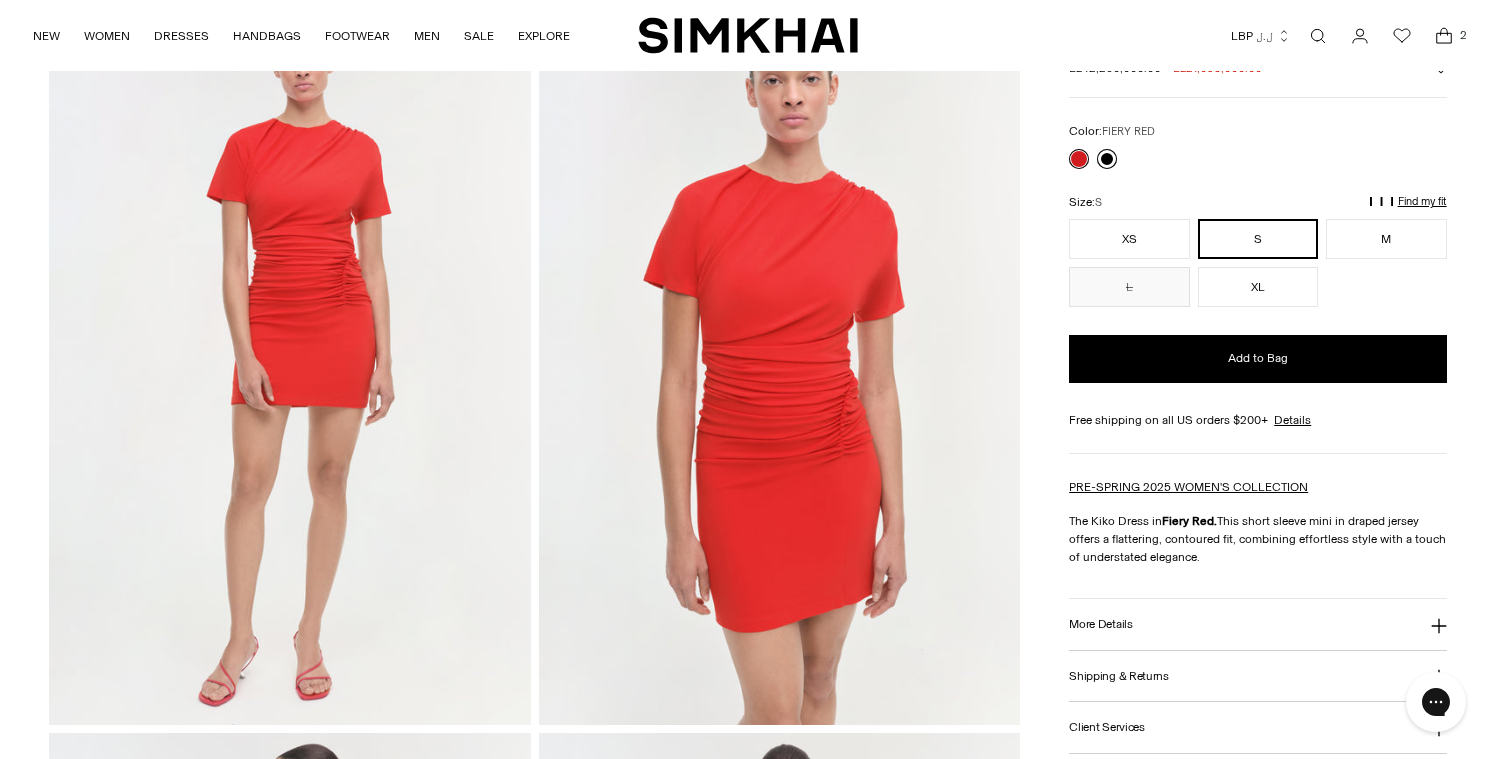 scroll, scrollTop: 140, scrollLeft: 0, axis: vertical 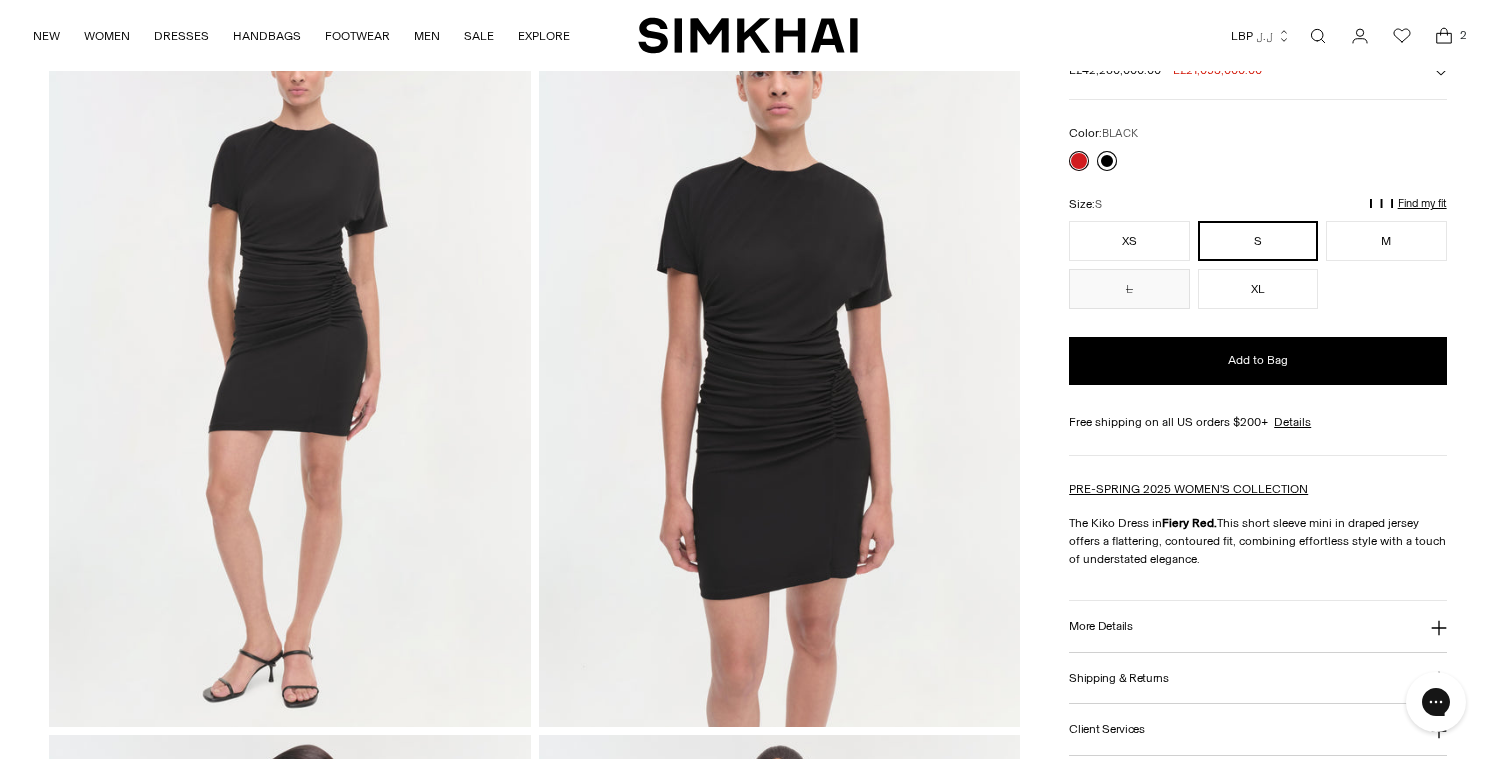 click at bounding box center [1107, 161] 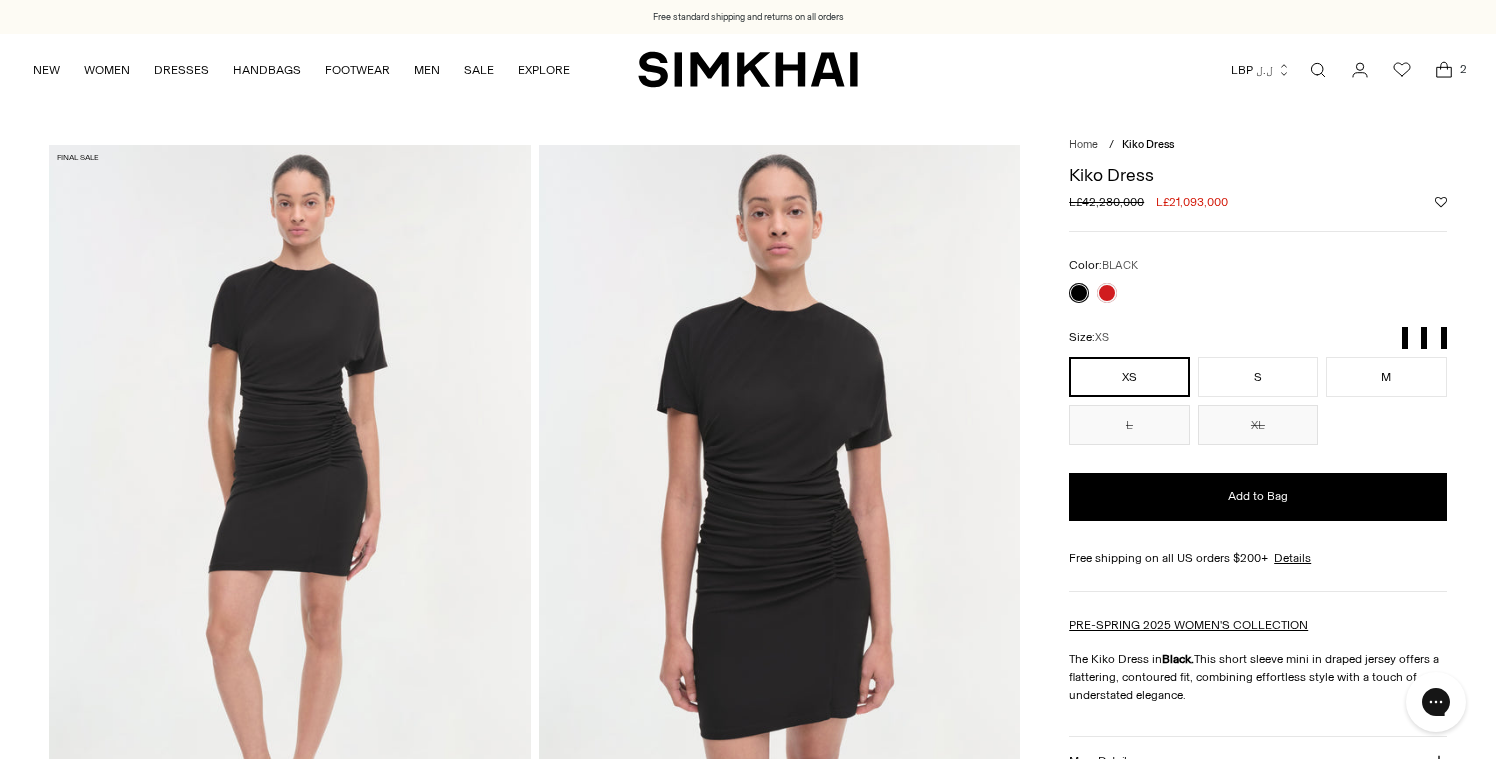 scroll, scrollTop: 0, scrollLeft: 0, axis: both 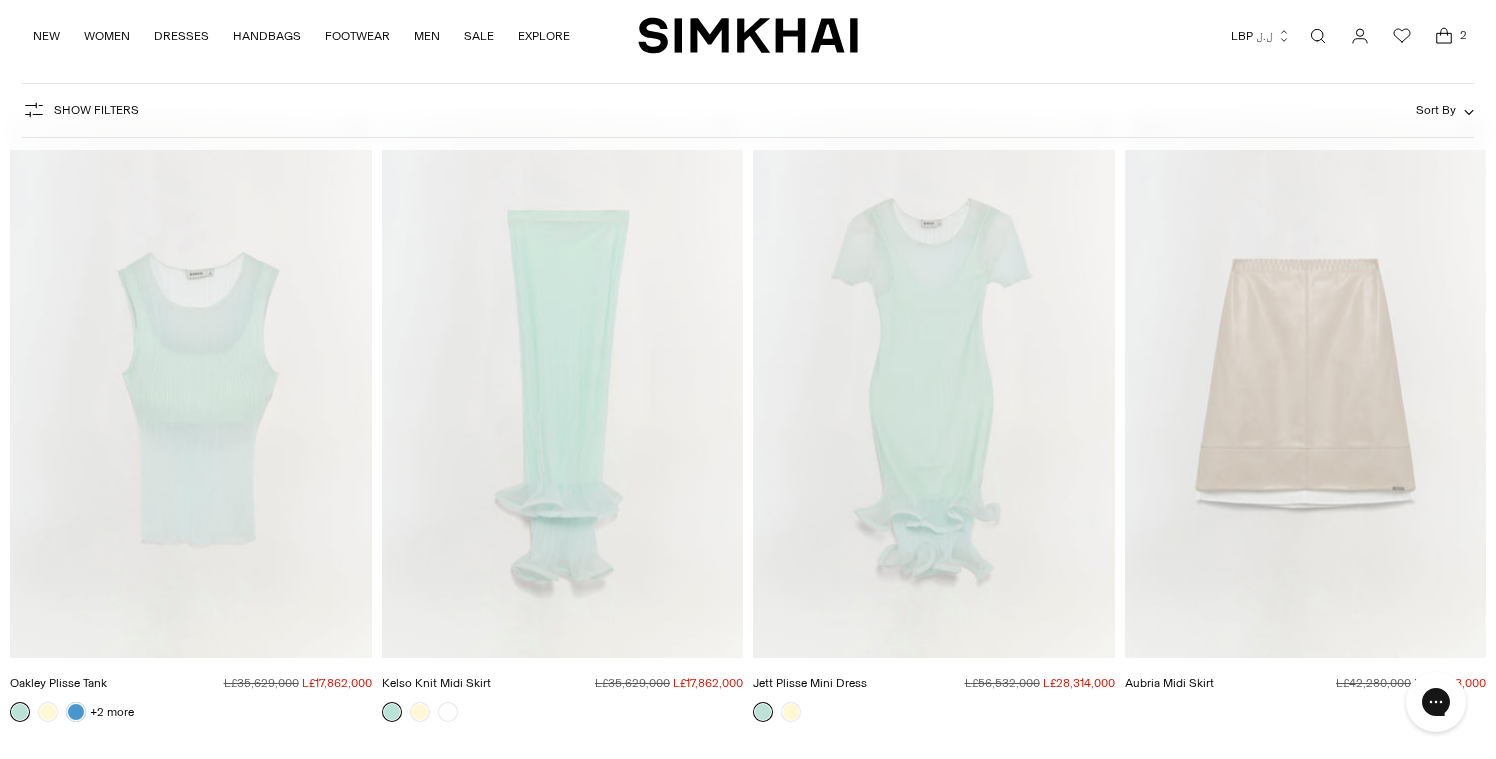 click on "Show Filters" at bounding box center [80, 110] 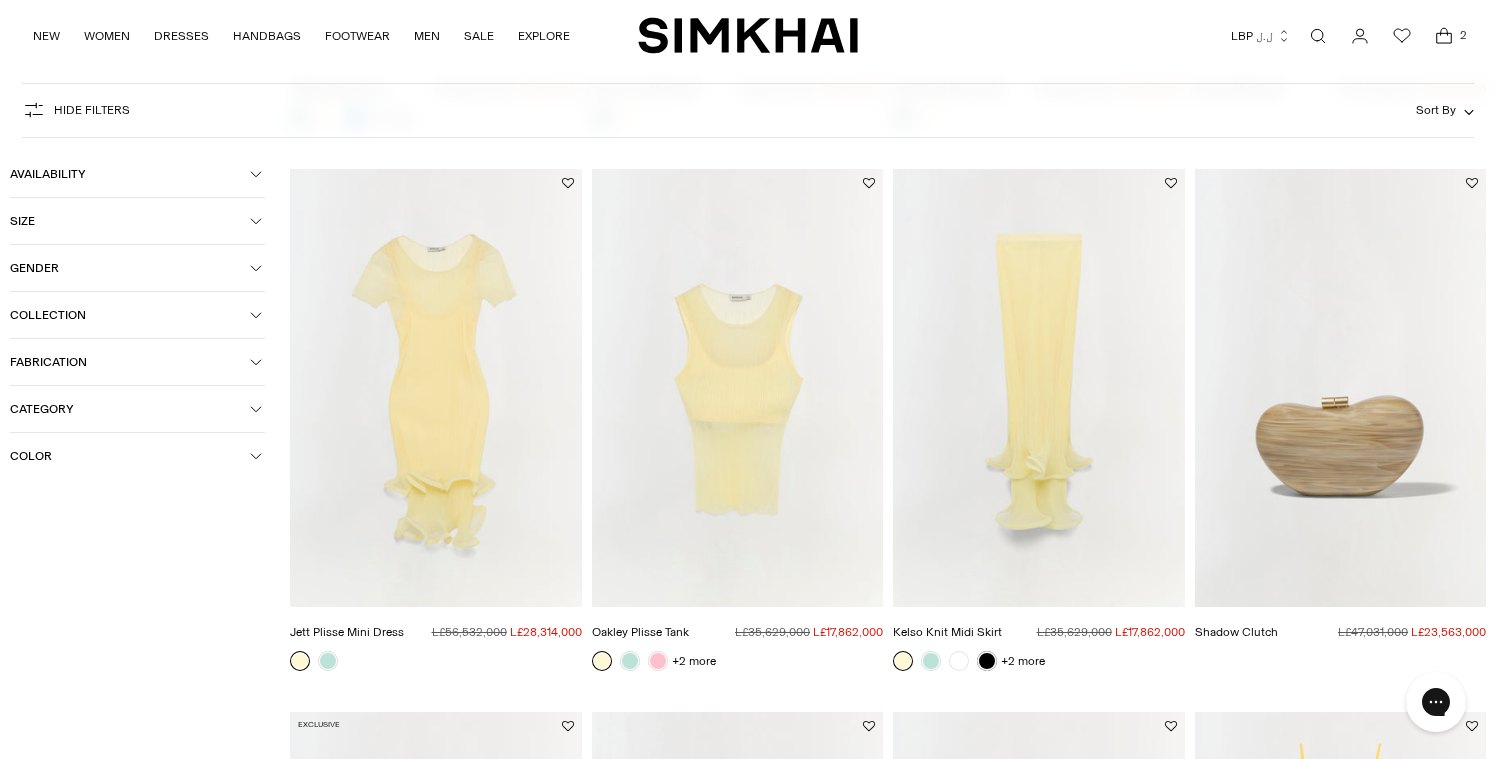 click on "Category" at bounding box center [130, 409] 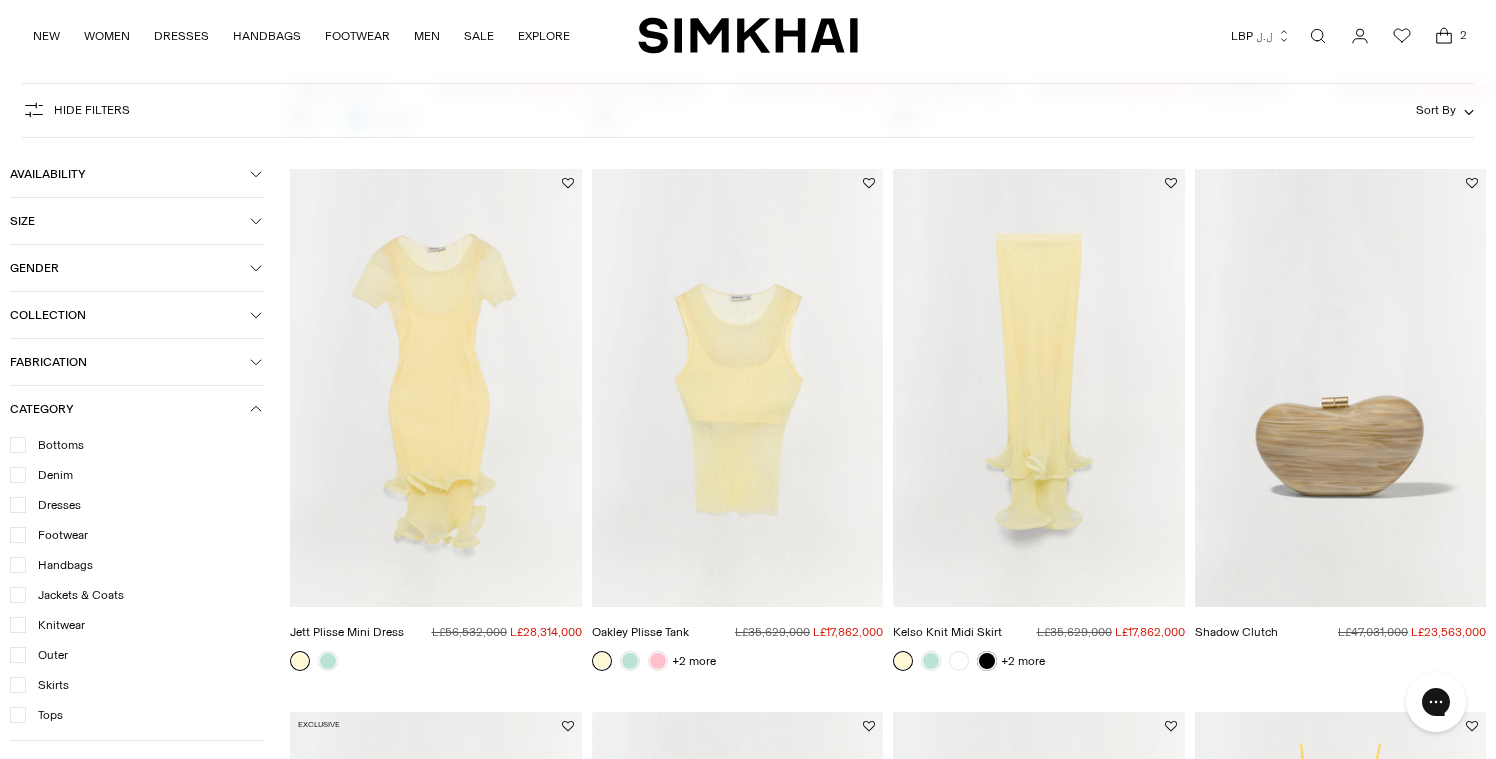 click on "Dresses" at bounding box center [53, 505] 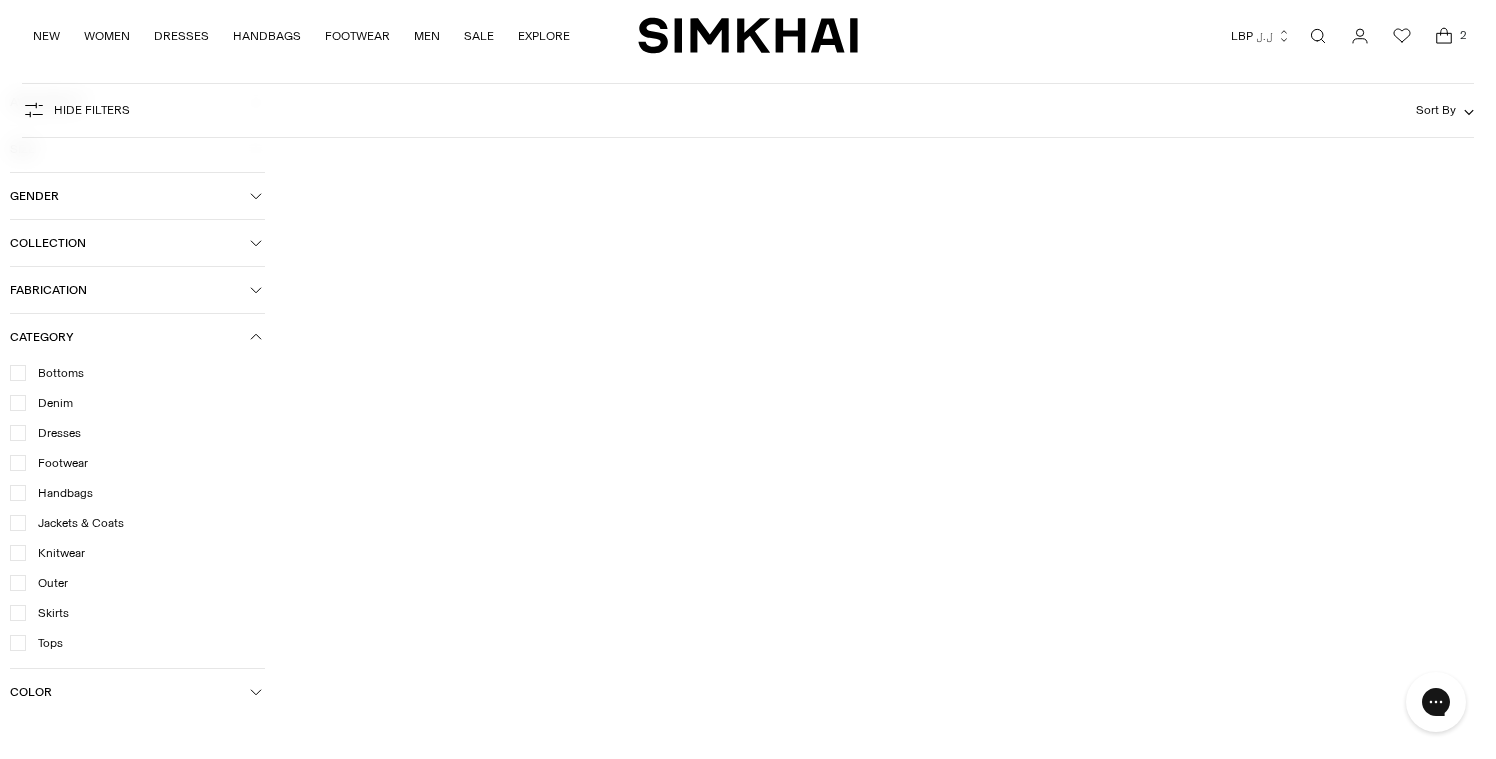 scroll, scrollTop: 4139, scrollLeft: 0, axis: vertical 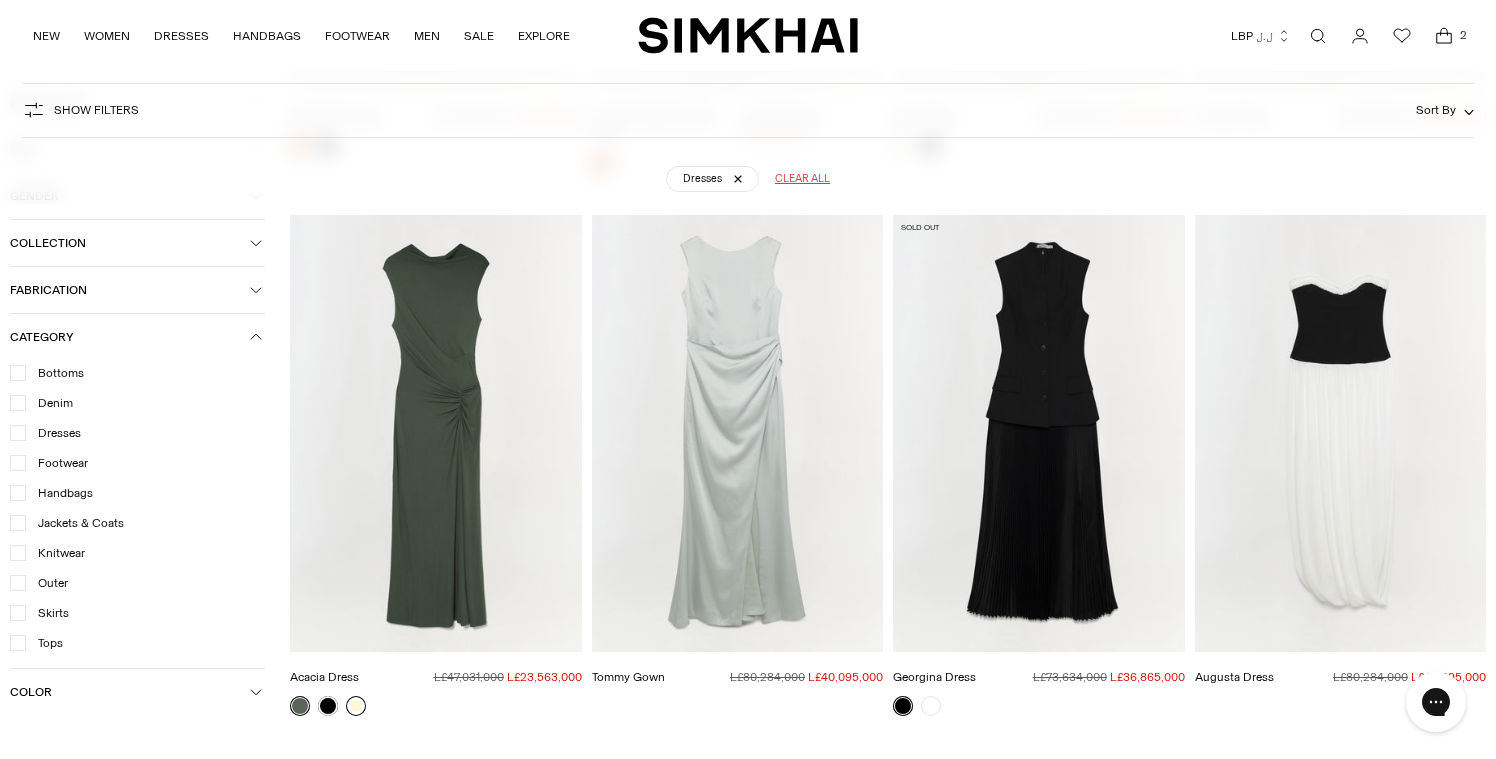 click at bounding box center (356, 706) 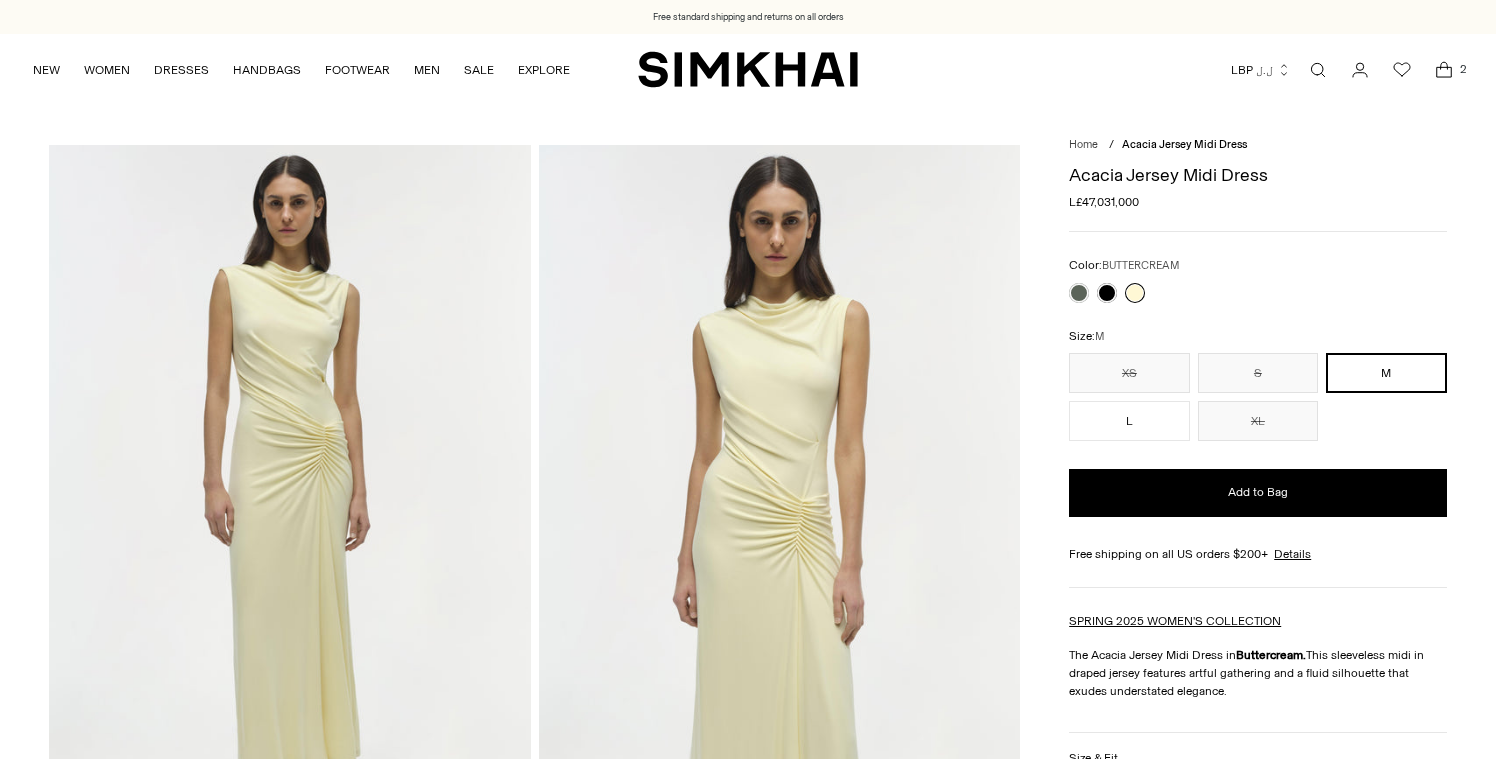 scroll, scrollTop: 0, scrollLeft: 0, axis: both 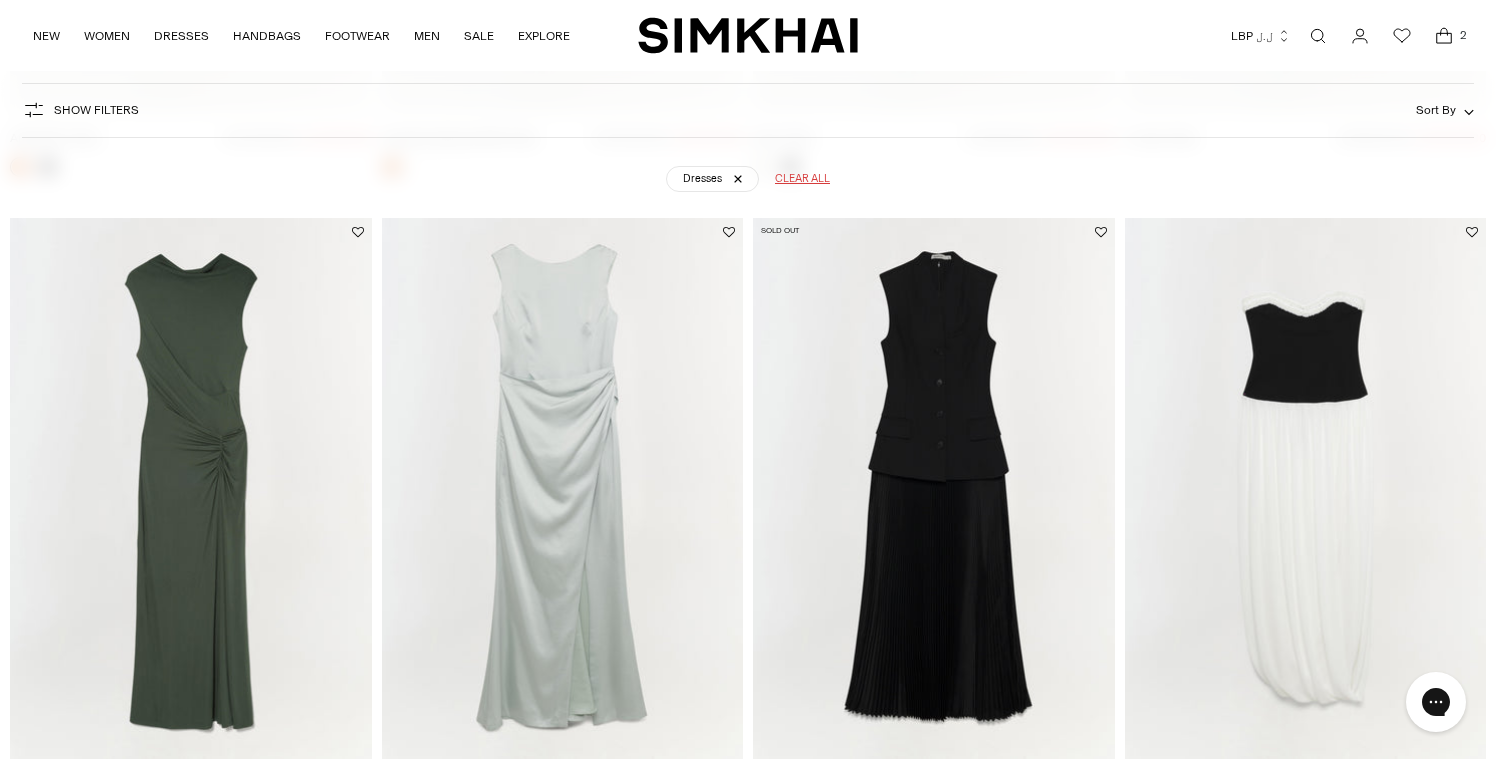 click at bounding box center (0, 0) 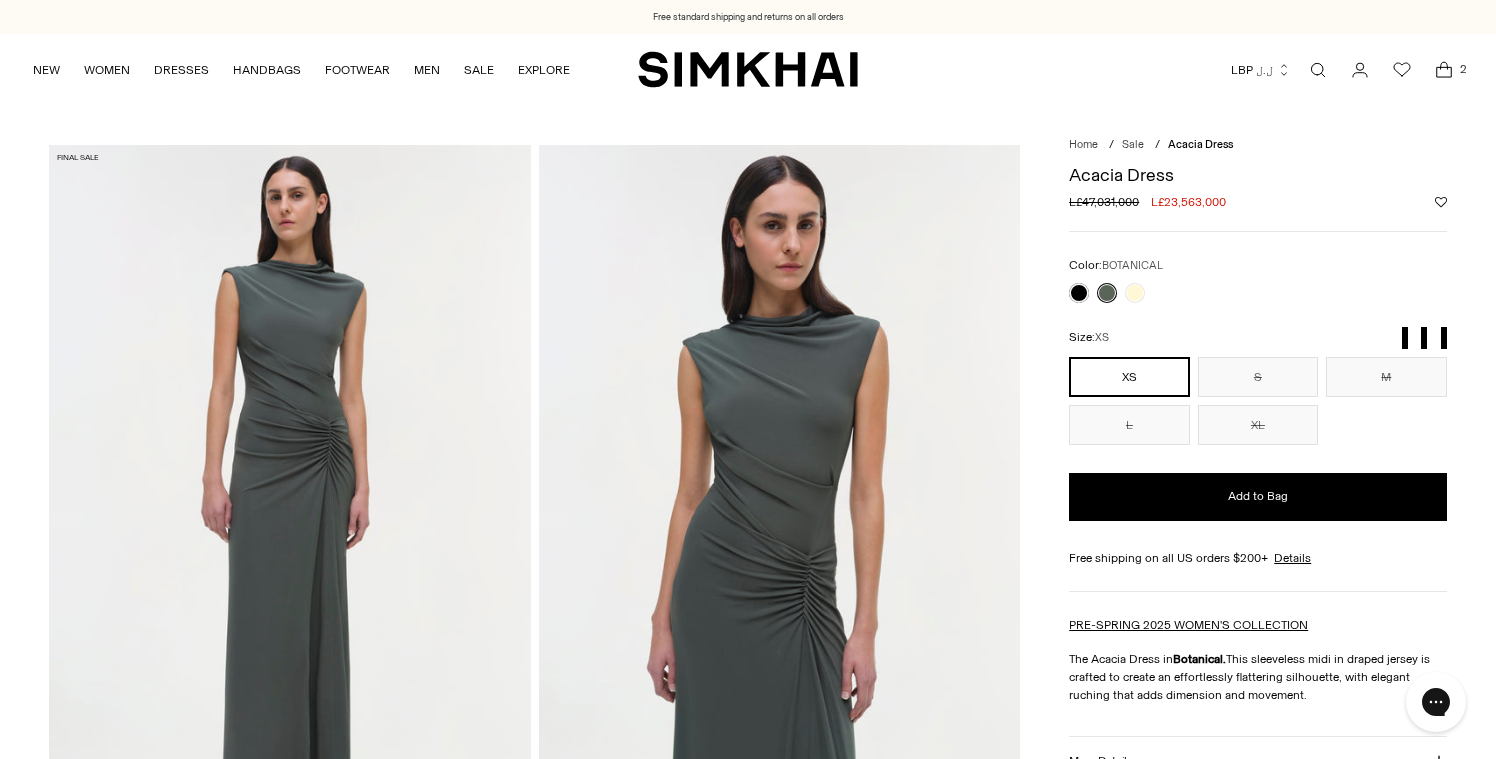 scroll, scrollTop: 0, scrollLeft: 0, axis: both 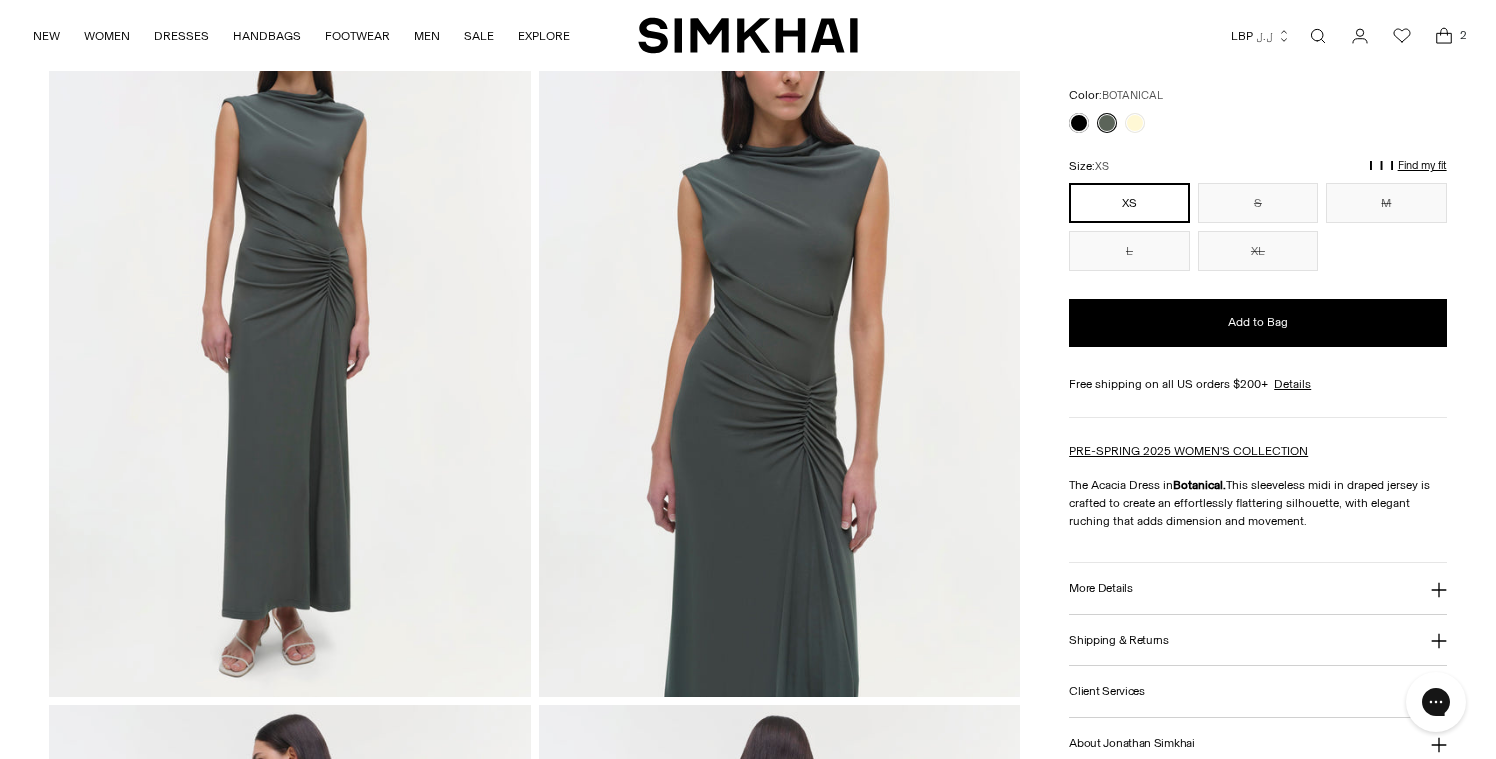 click on "More Details" at bounding box center (1257, 588) 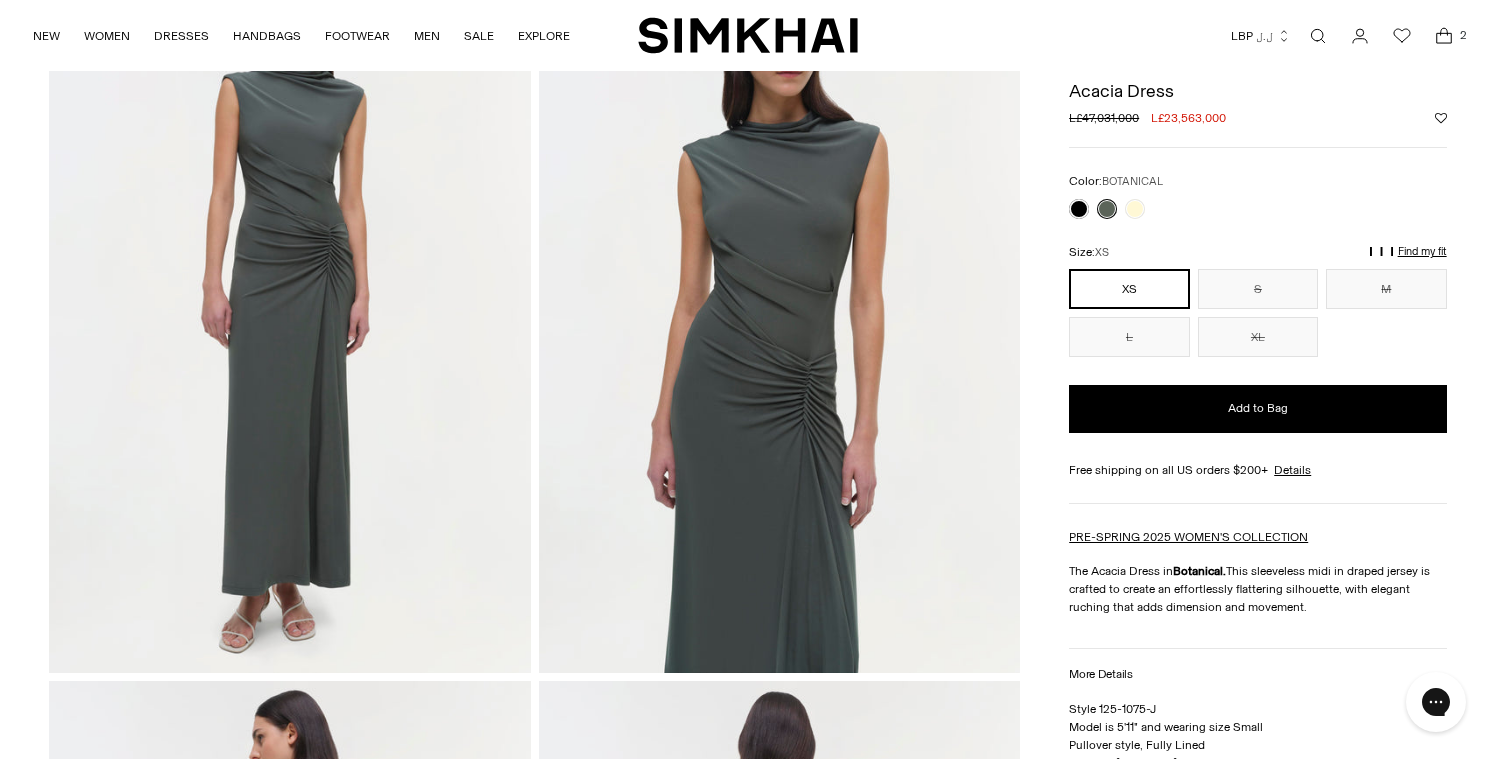 scroll, scrollTop: 176, scrollLeft: 0, axis: vertical 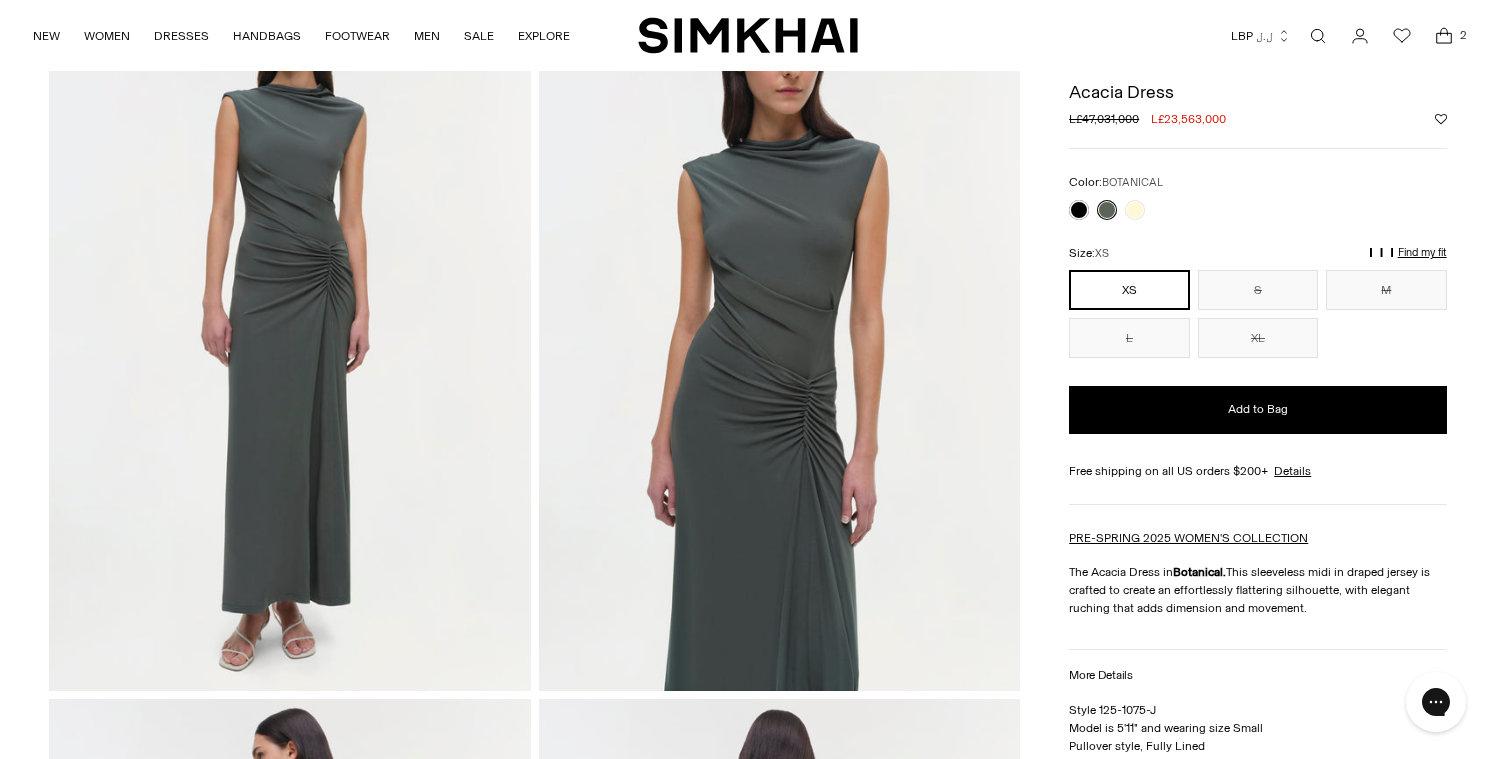 click on "Find my fit" at bounding box center (1210, 262) 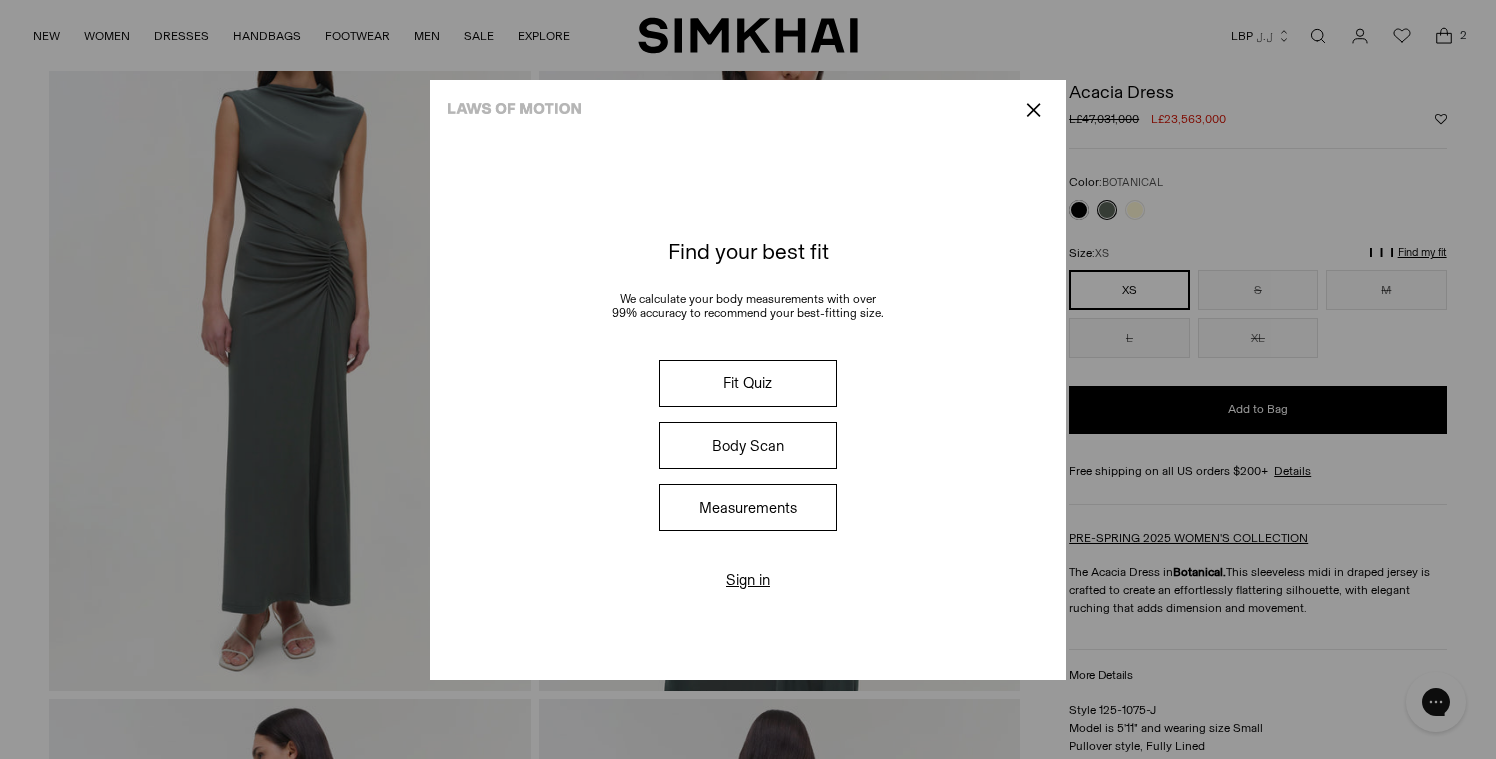click on "Body Scan" at bounding box center [748, 445] 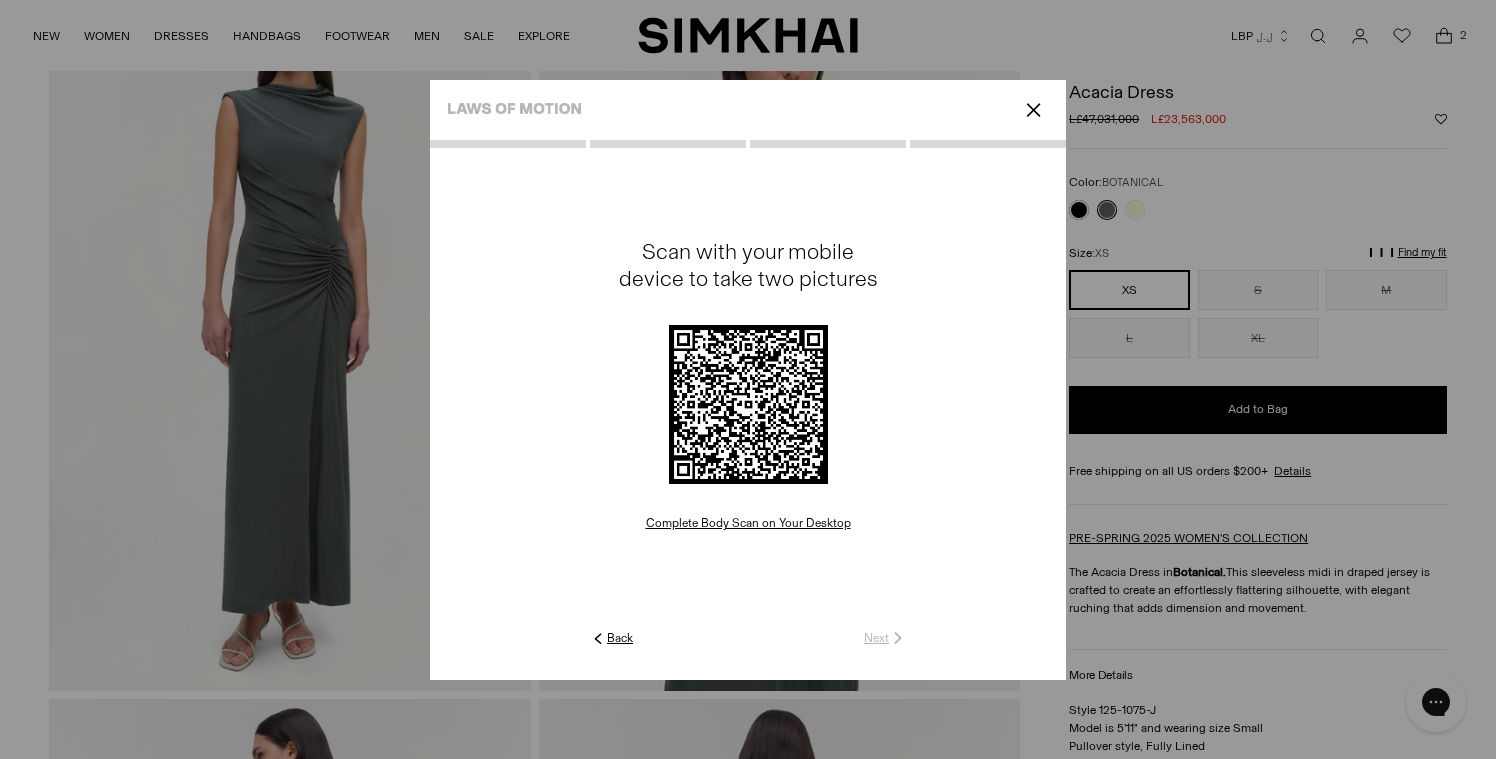 click on "✕" at bounding box center (1033, 110) 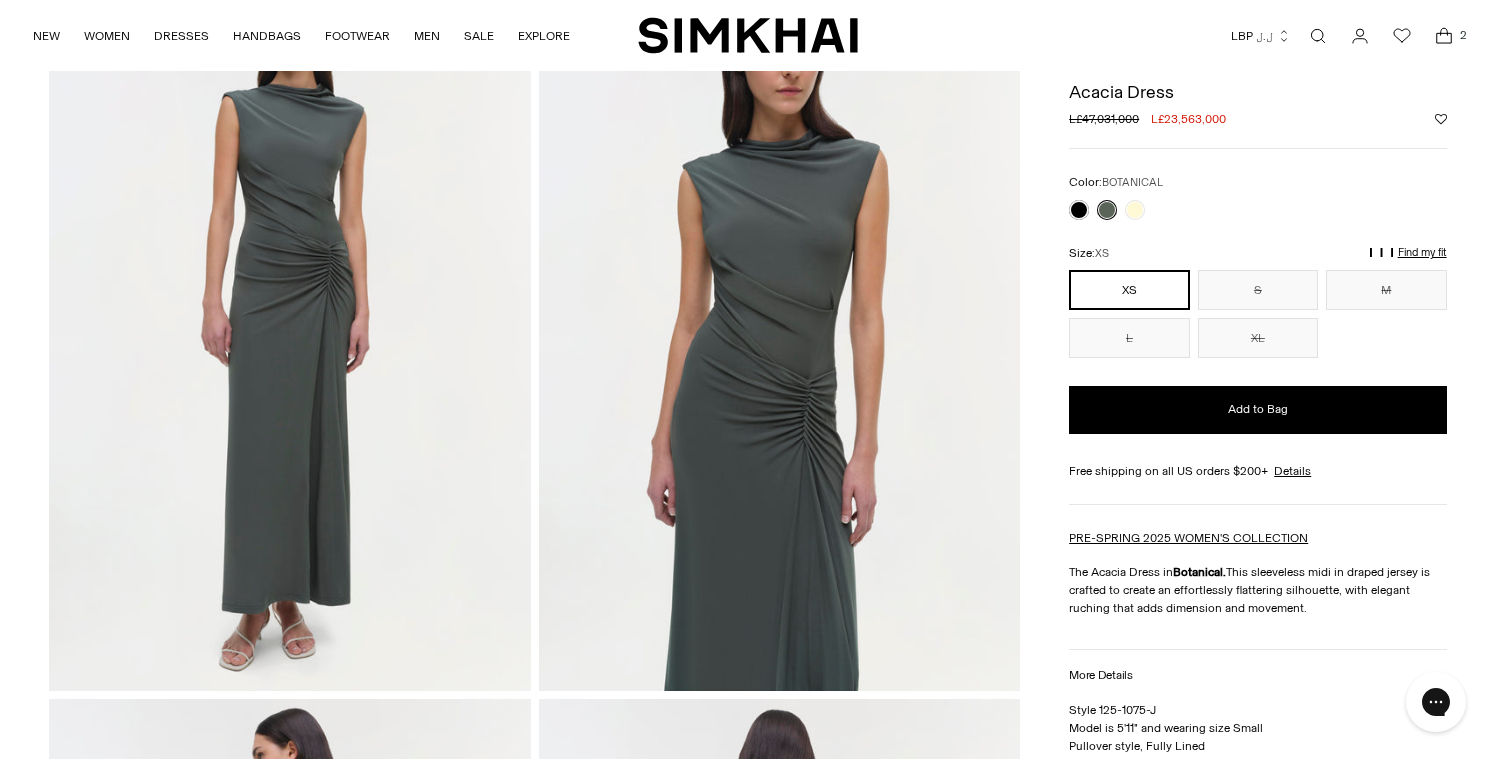 click on "Find my fit" at bounding box center [1210, 262] 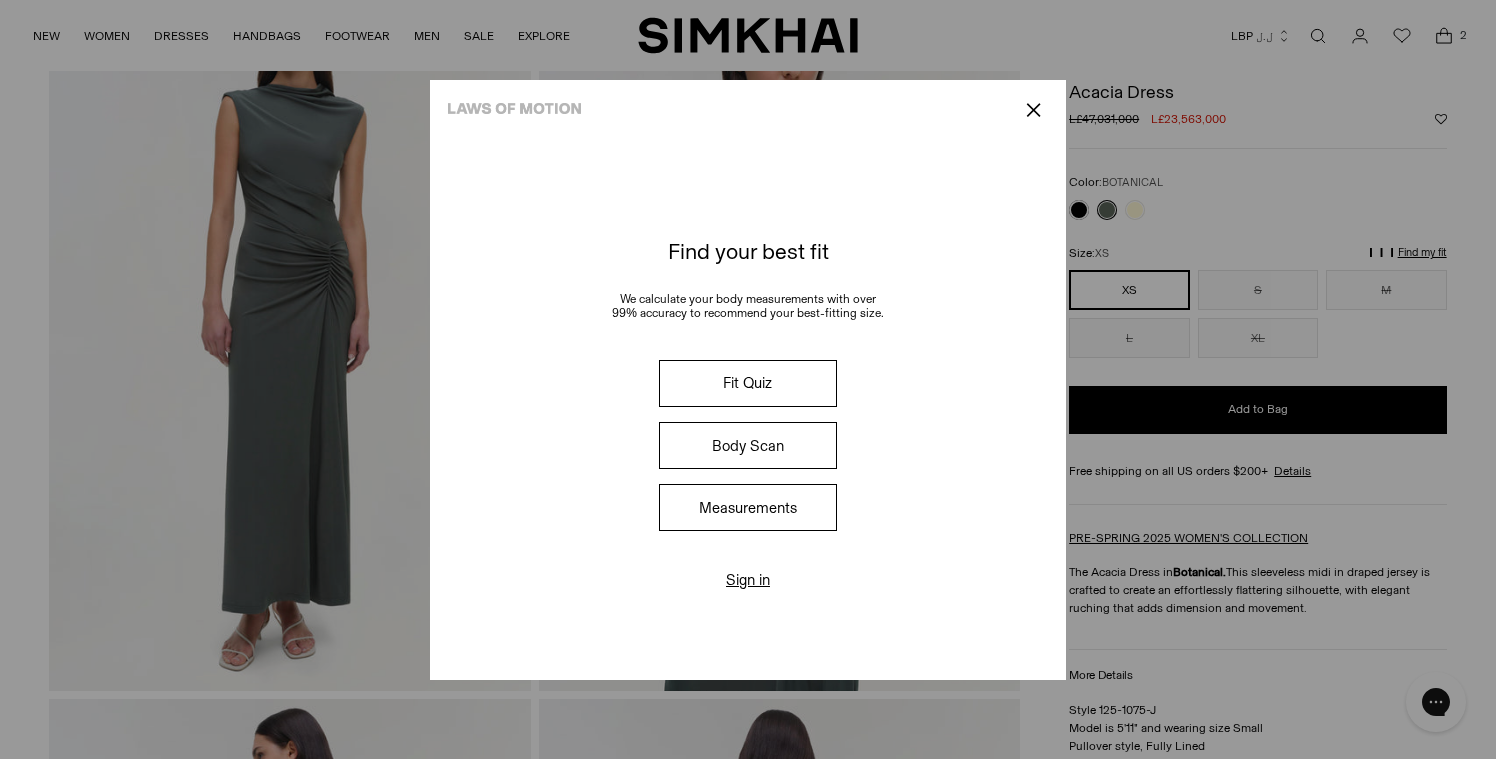 click on "Fit Quiz" at bounding box center (748, 383) 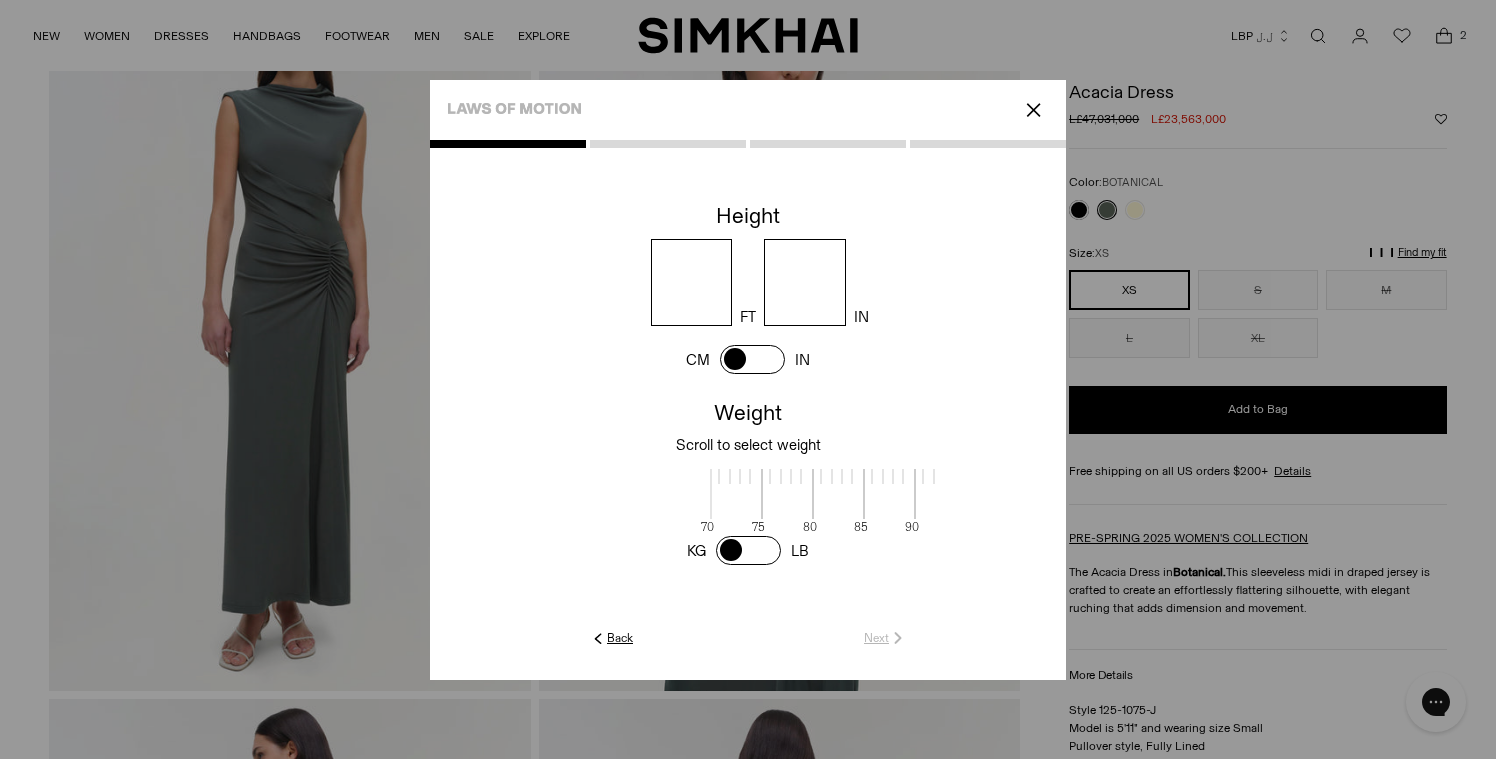 scroll, scrollTop: 2, scrollLeft: 650, axis: both 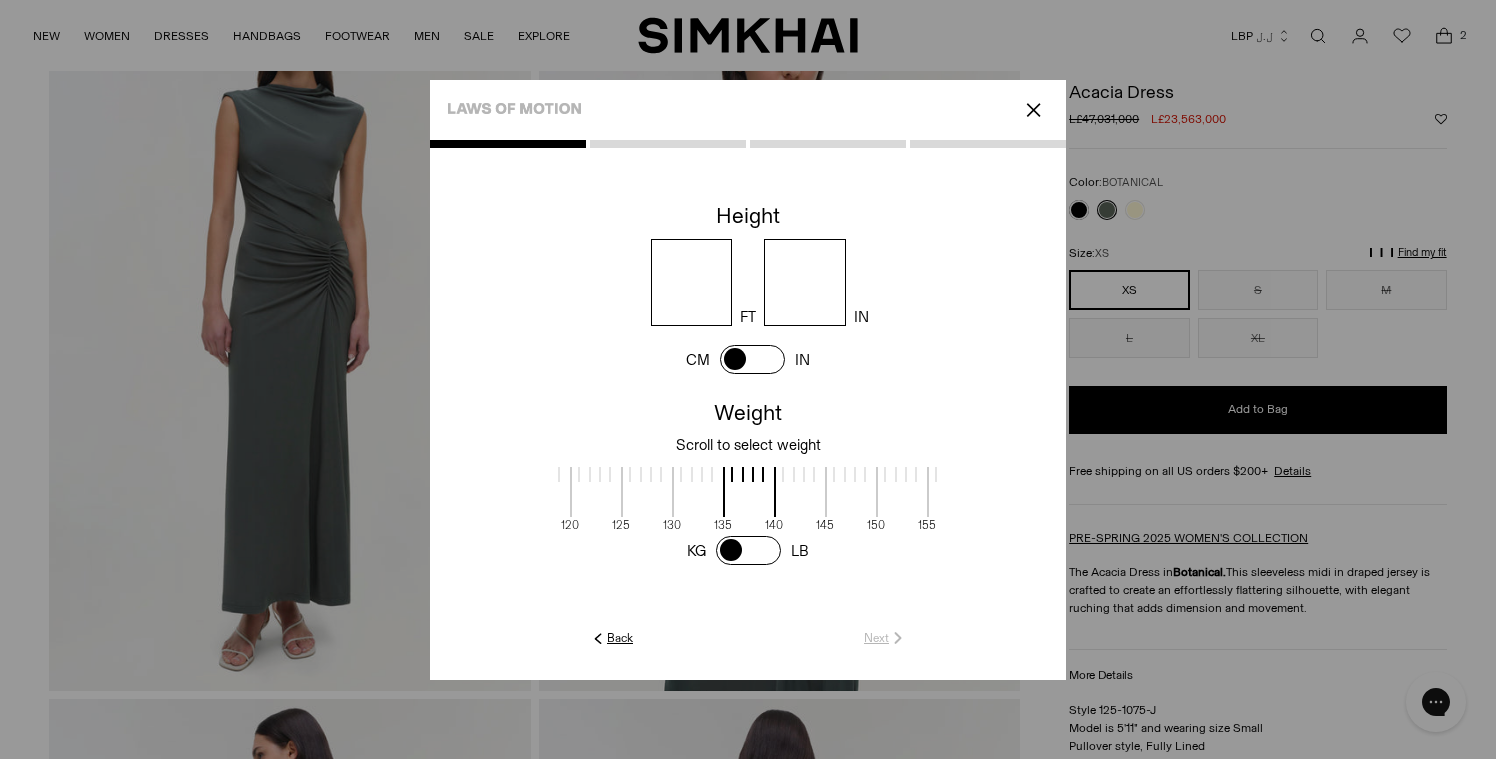 click on "✕" at bounding box center [1033, 110] 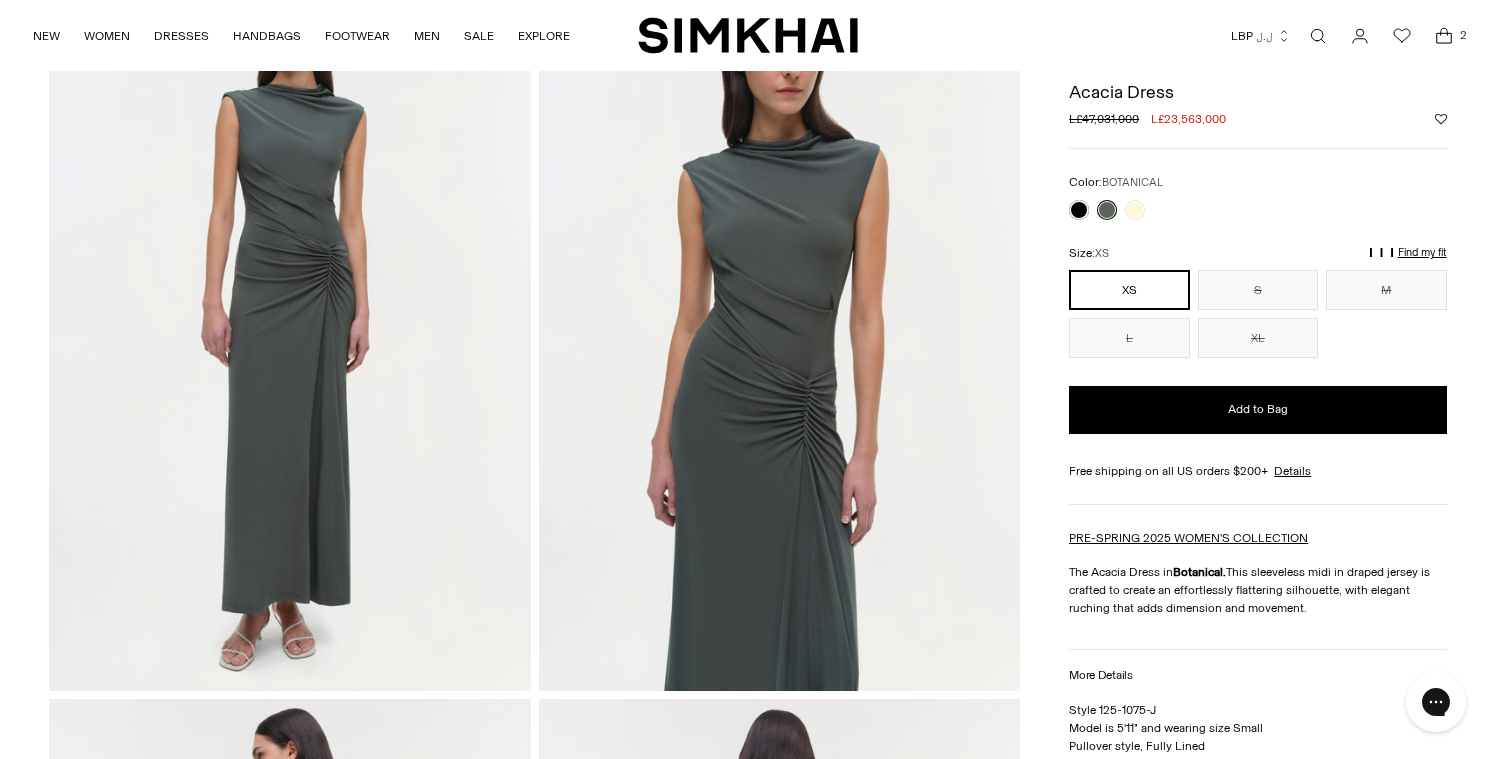 click on "Find my fit" at bounding box center (1210, 262) 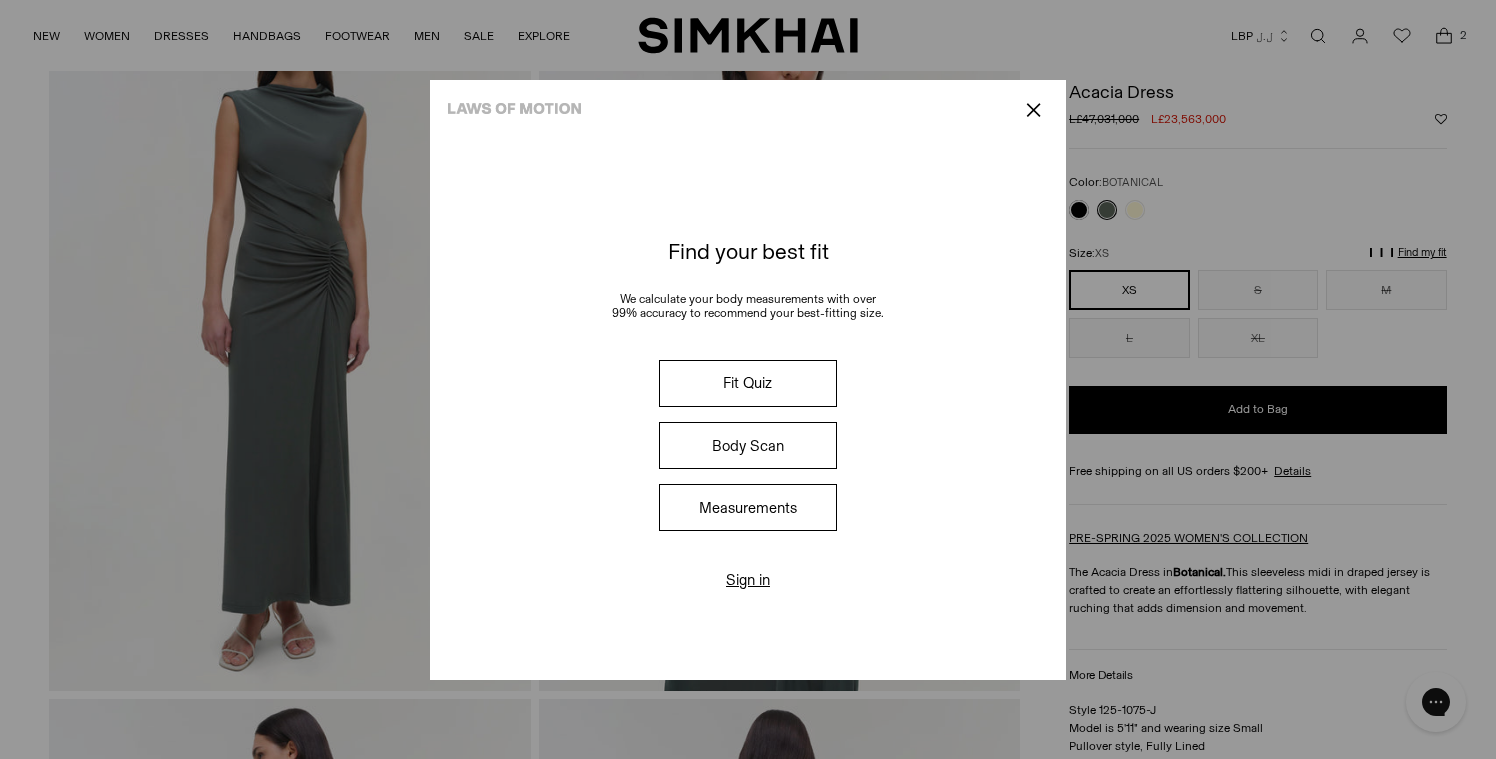 click on "Measurements" at bounding box center (748, 507) 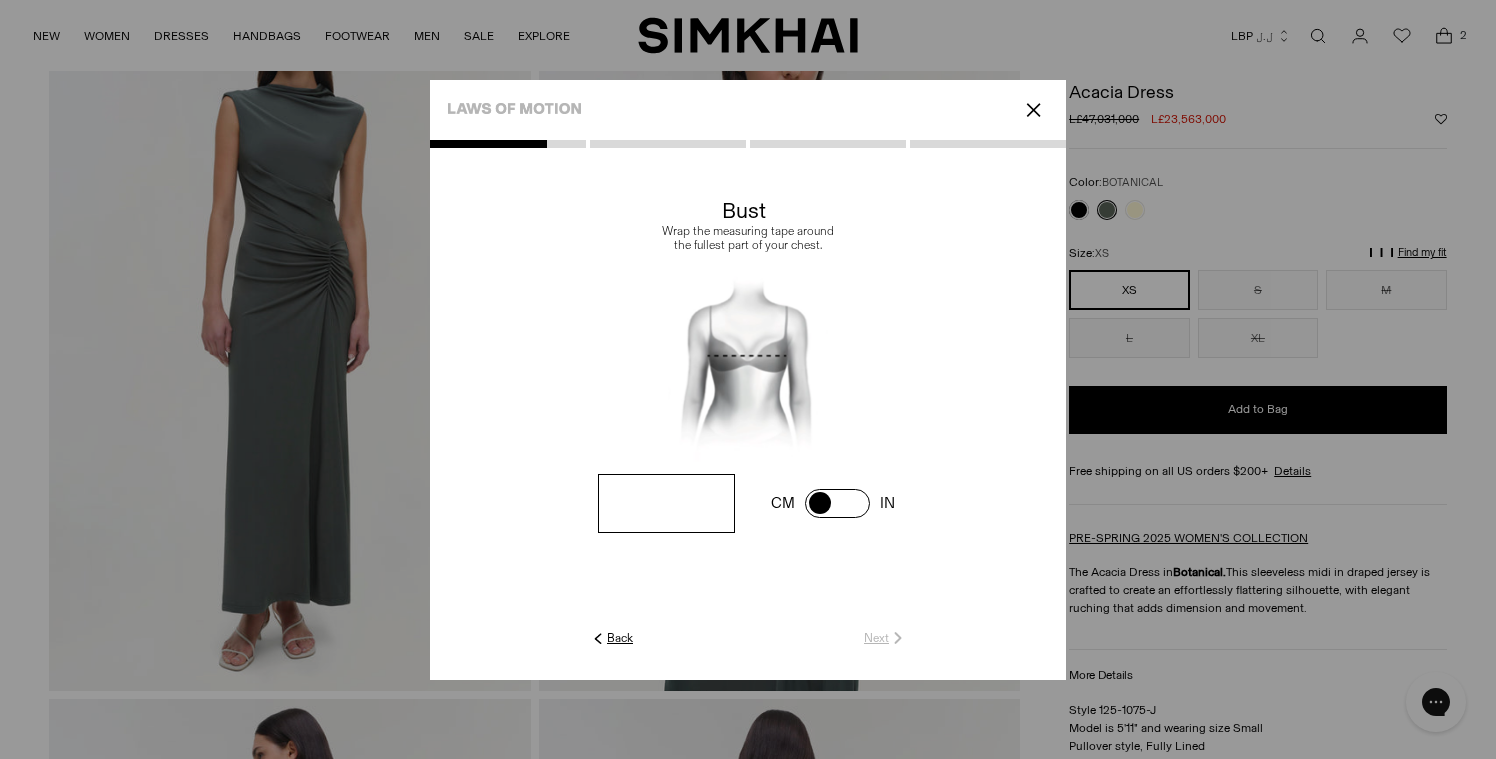click at bounding box center (666, 503) 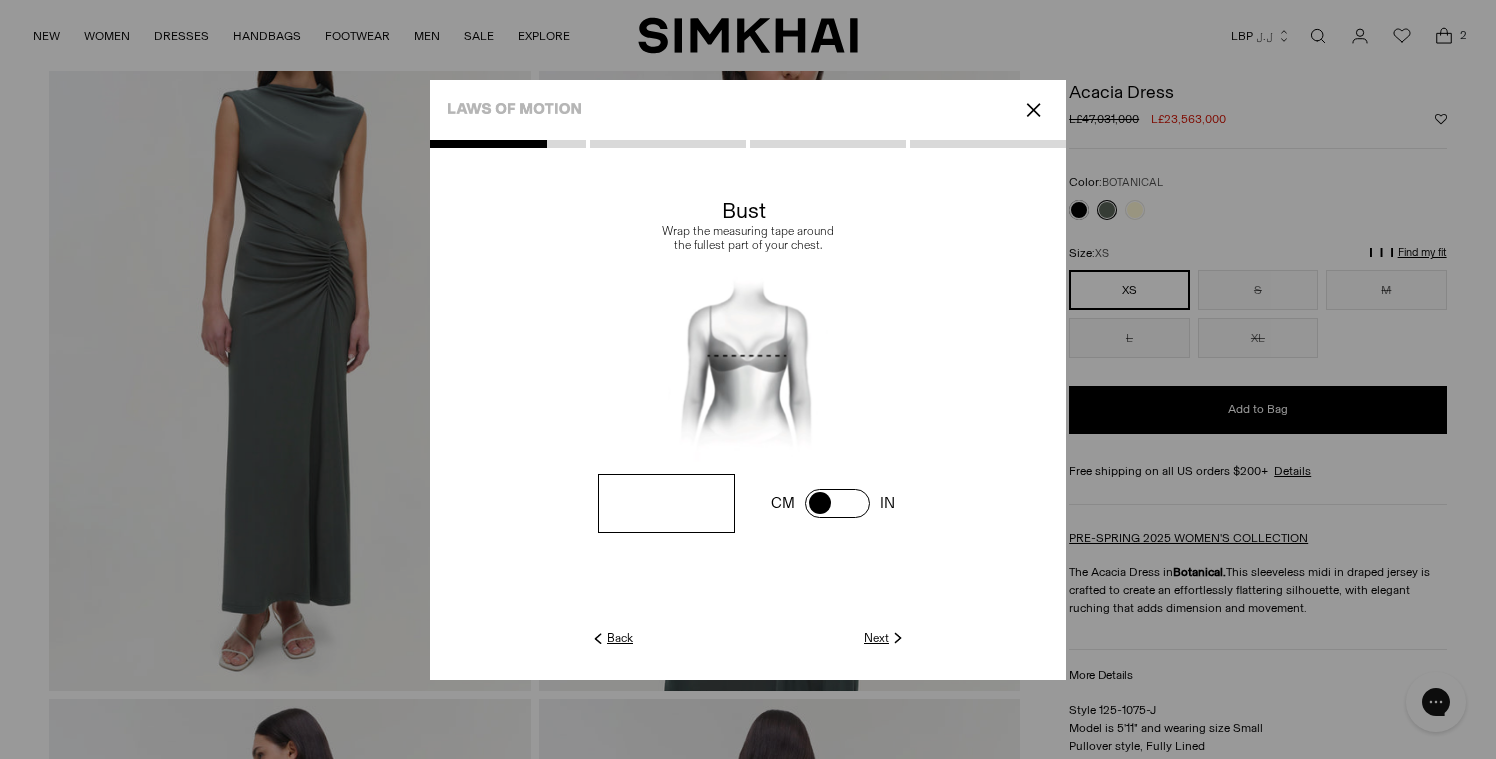 type on "**" 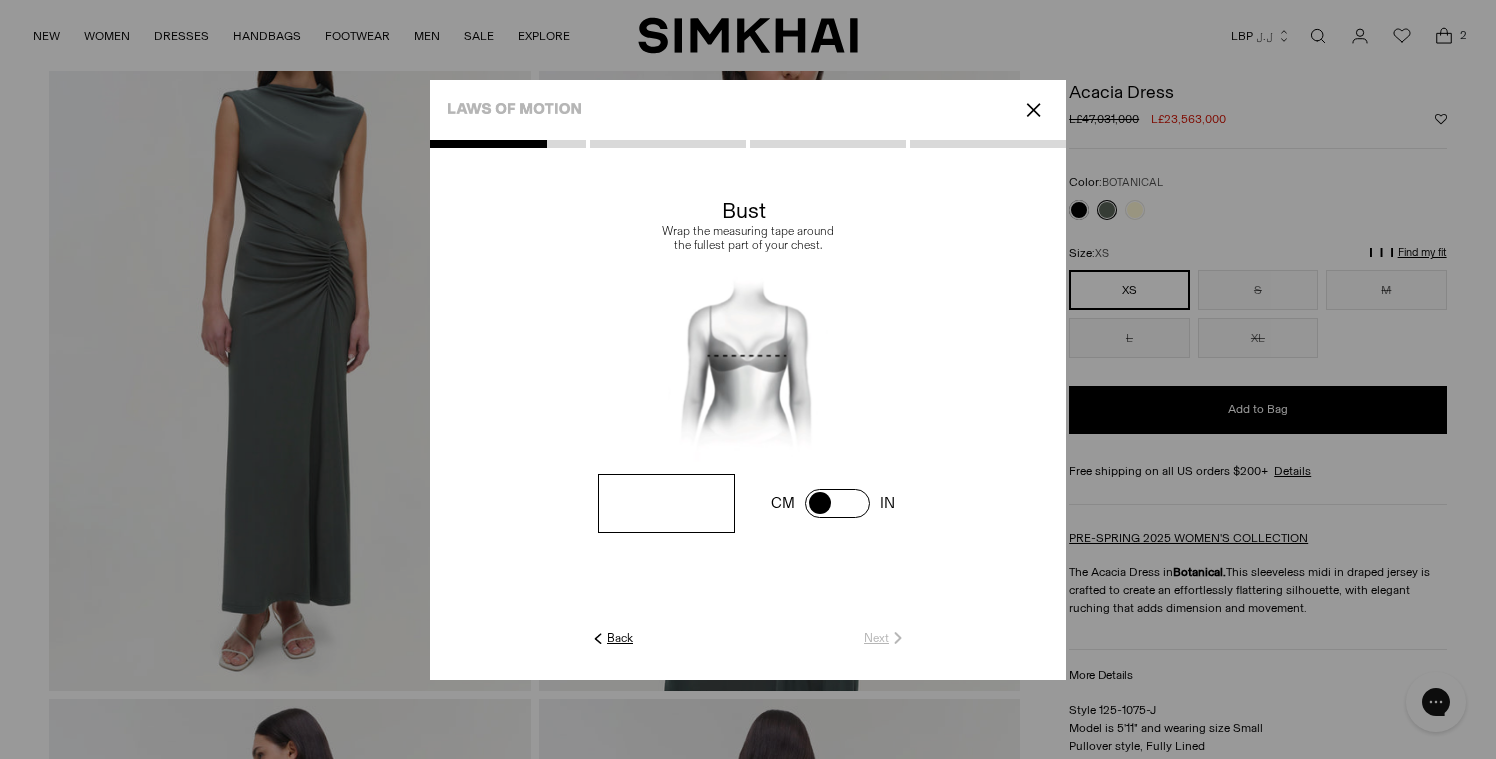 click at bounding box center (666, 503) 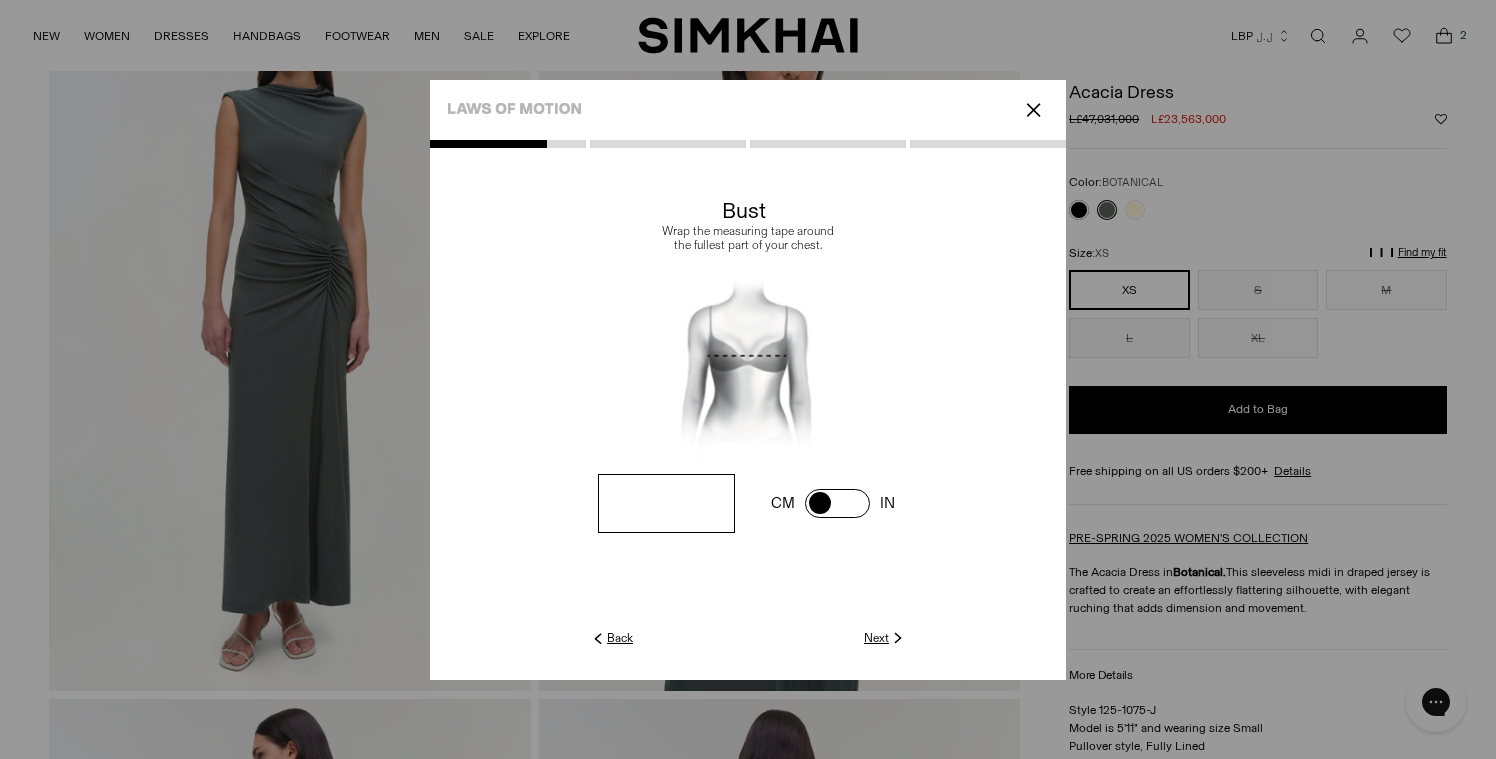 type on "**" 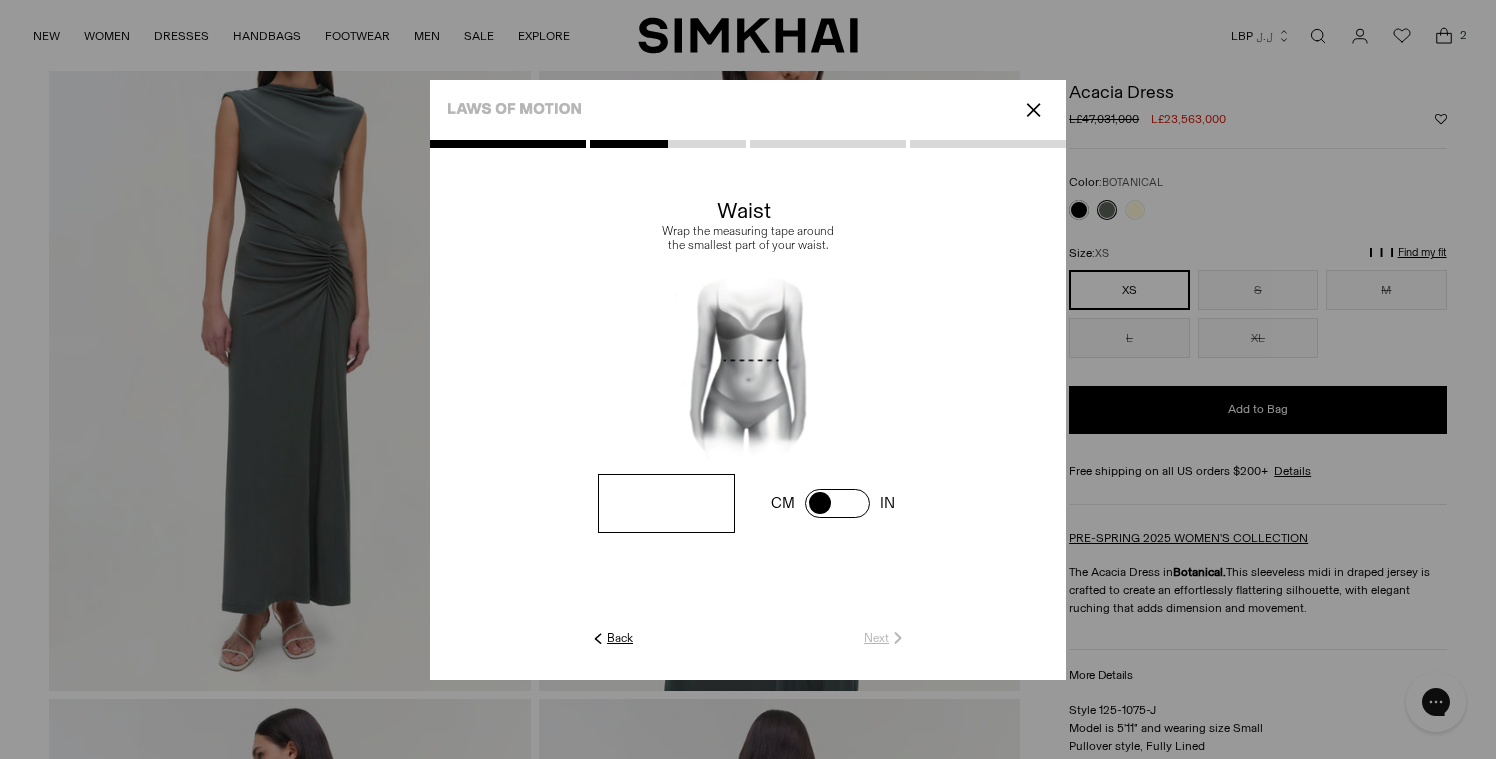 click at bounding box center (0, 0) 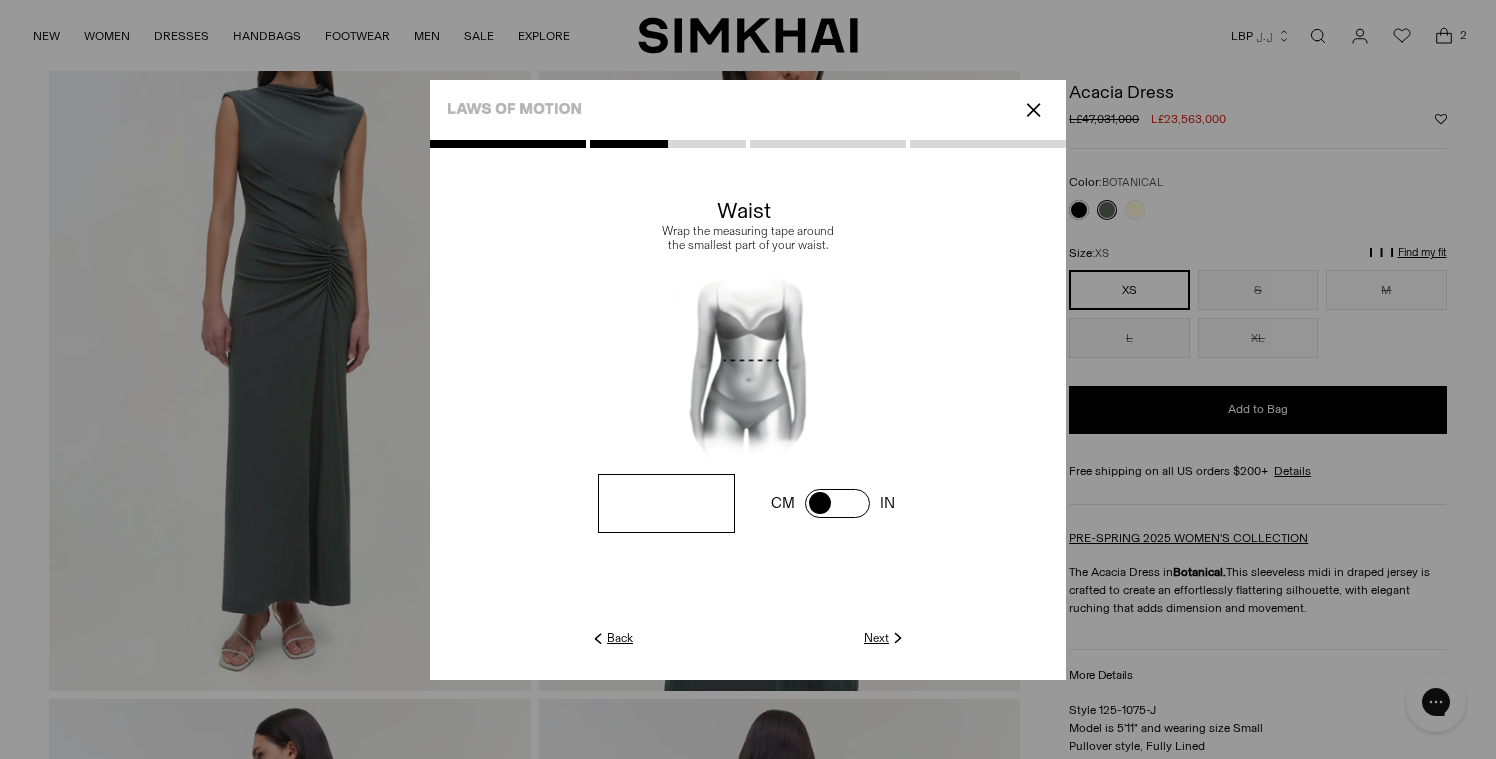 type on "**" 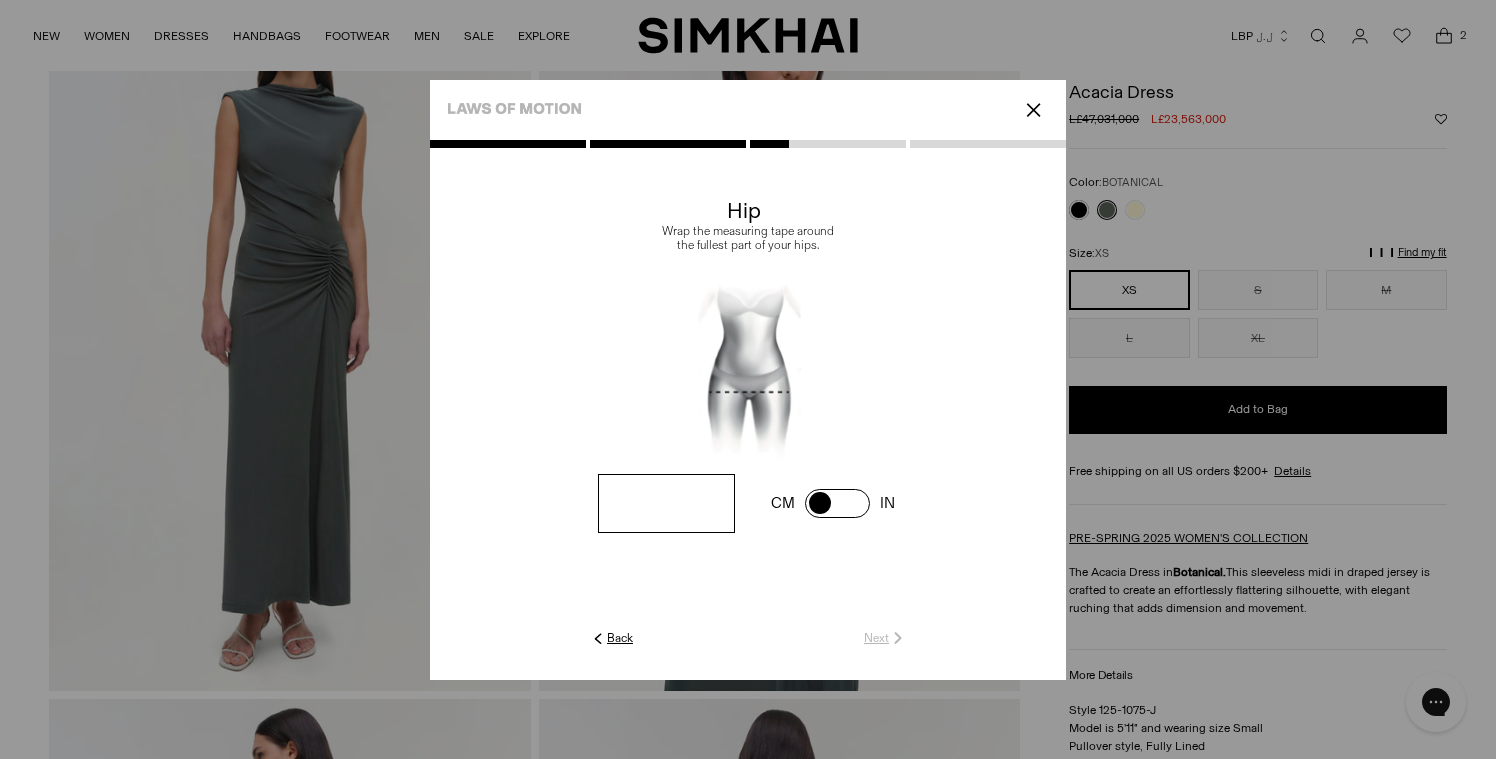 click at bounding box center (0, 0) 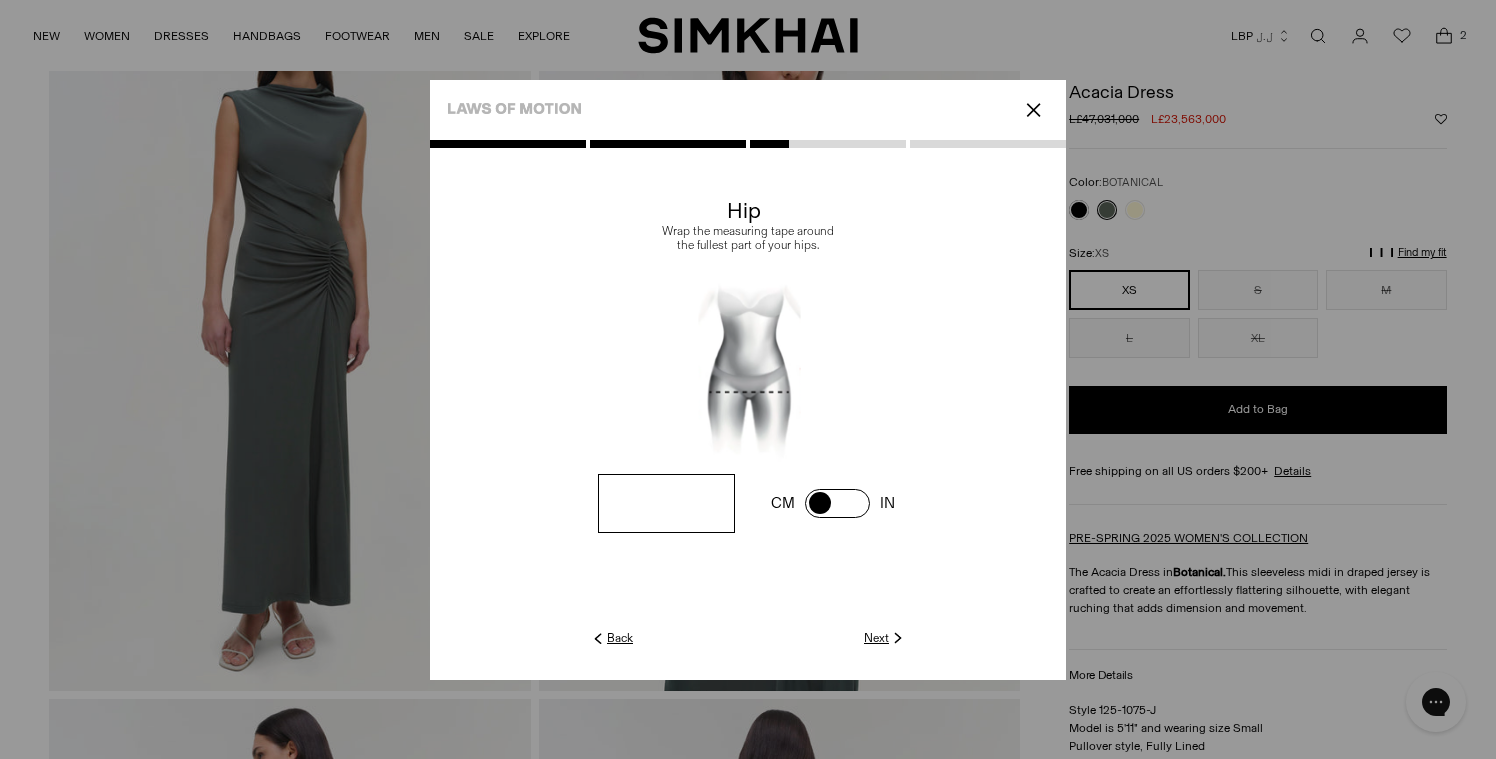 type on "**" 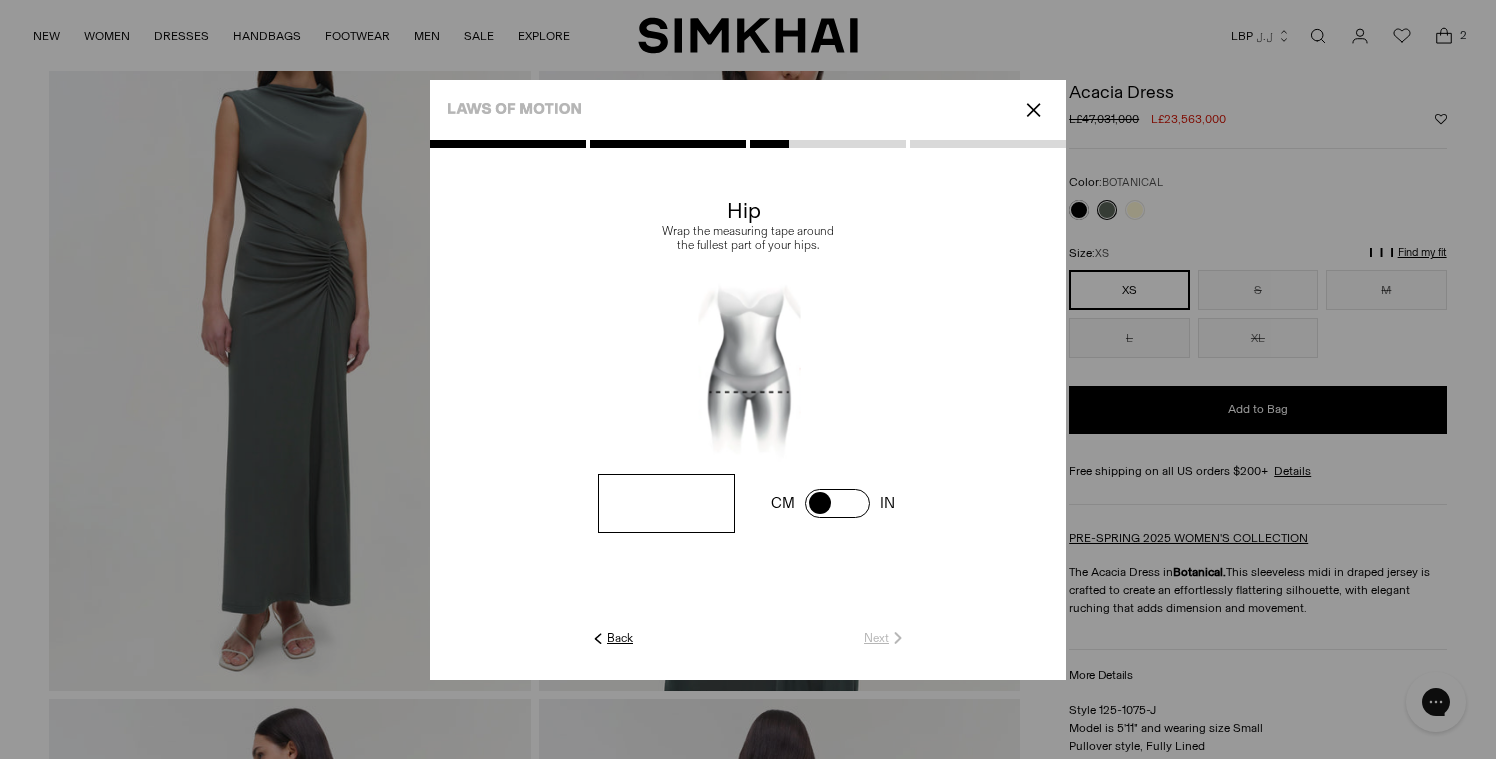 click at bounding box center [0, 0] 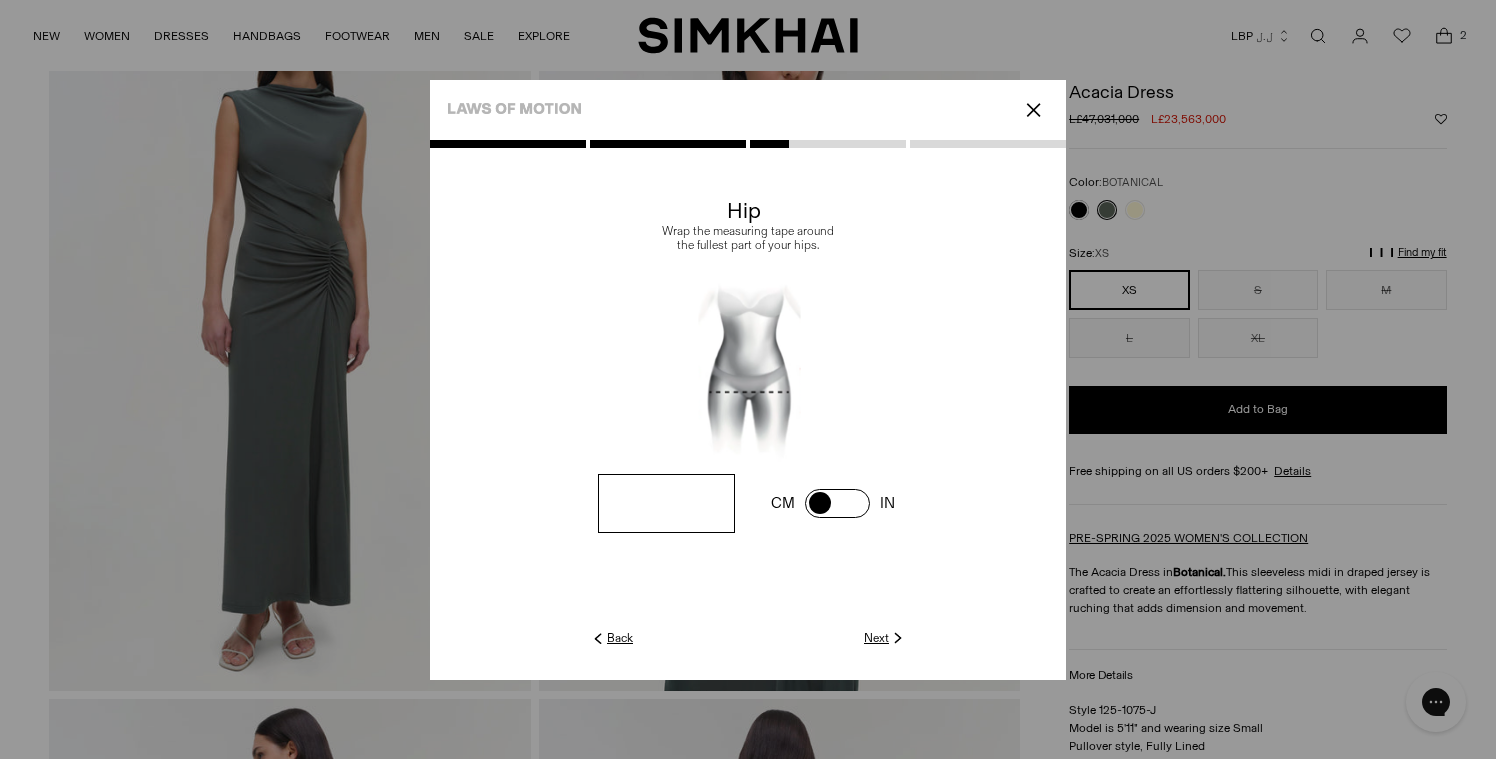 type on "**" 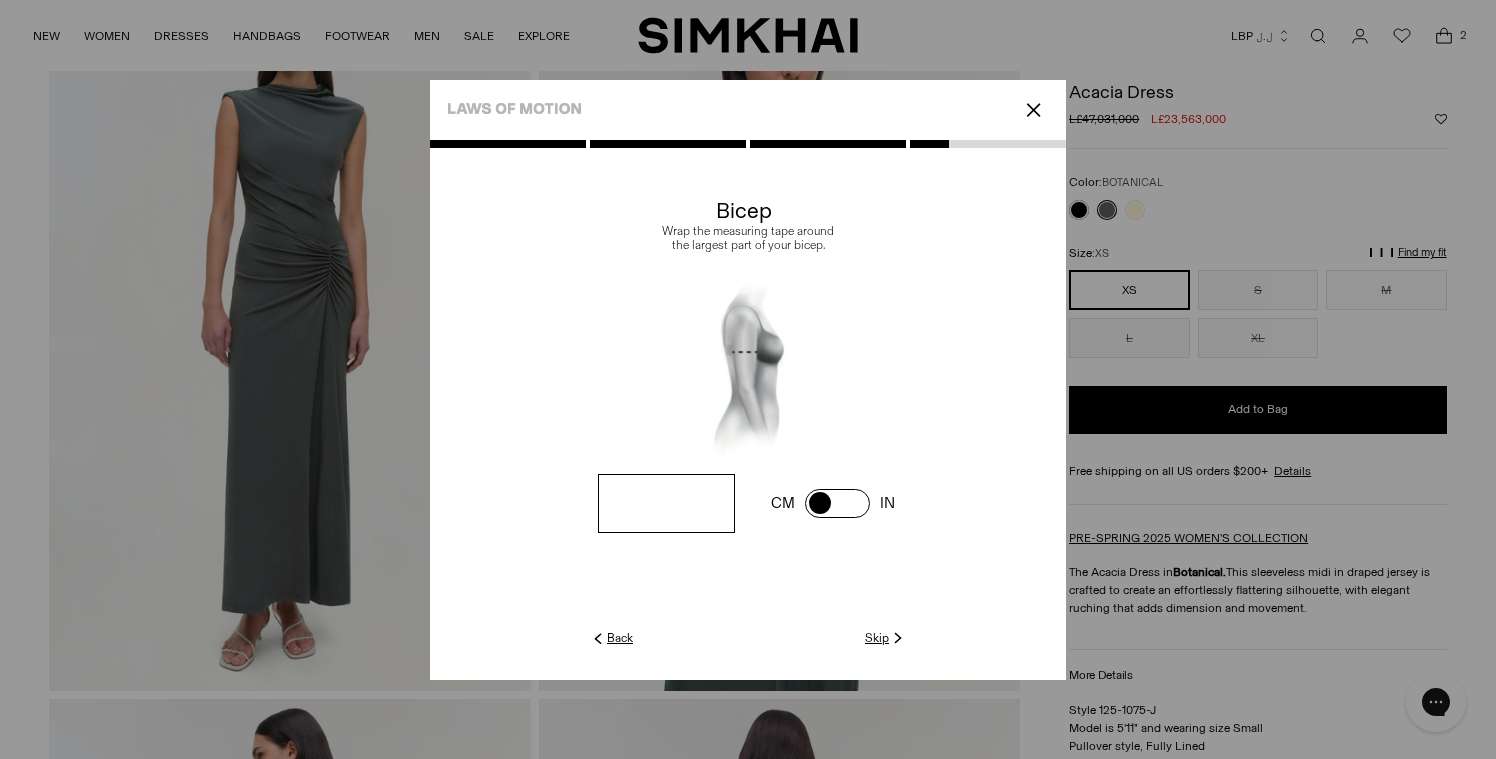 click on "✕" at bounding box center [1033, 110] 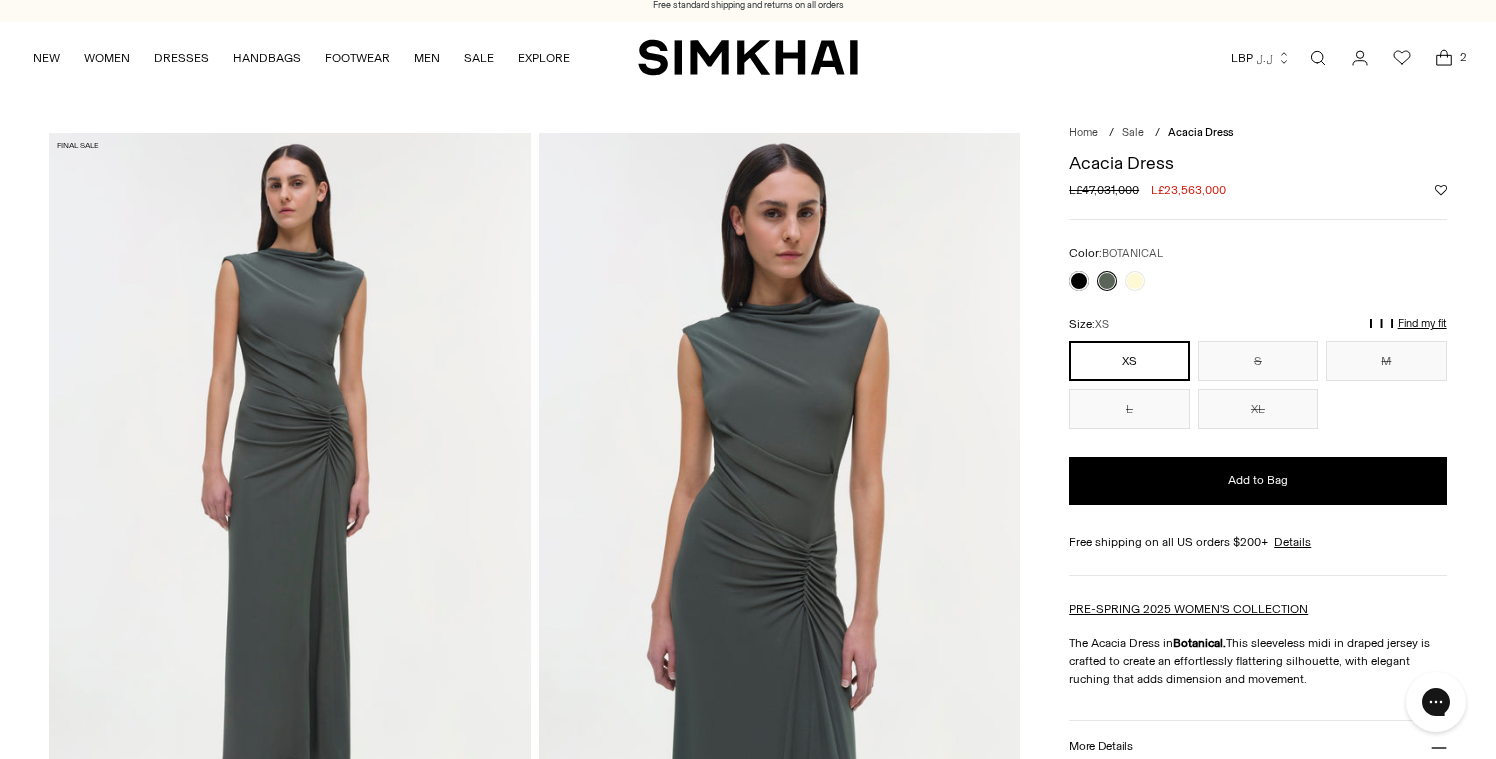 scroll, scrollTop: 0, scrollLeft: 0, axis: both 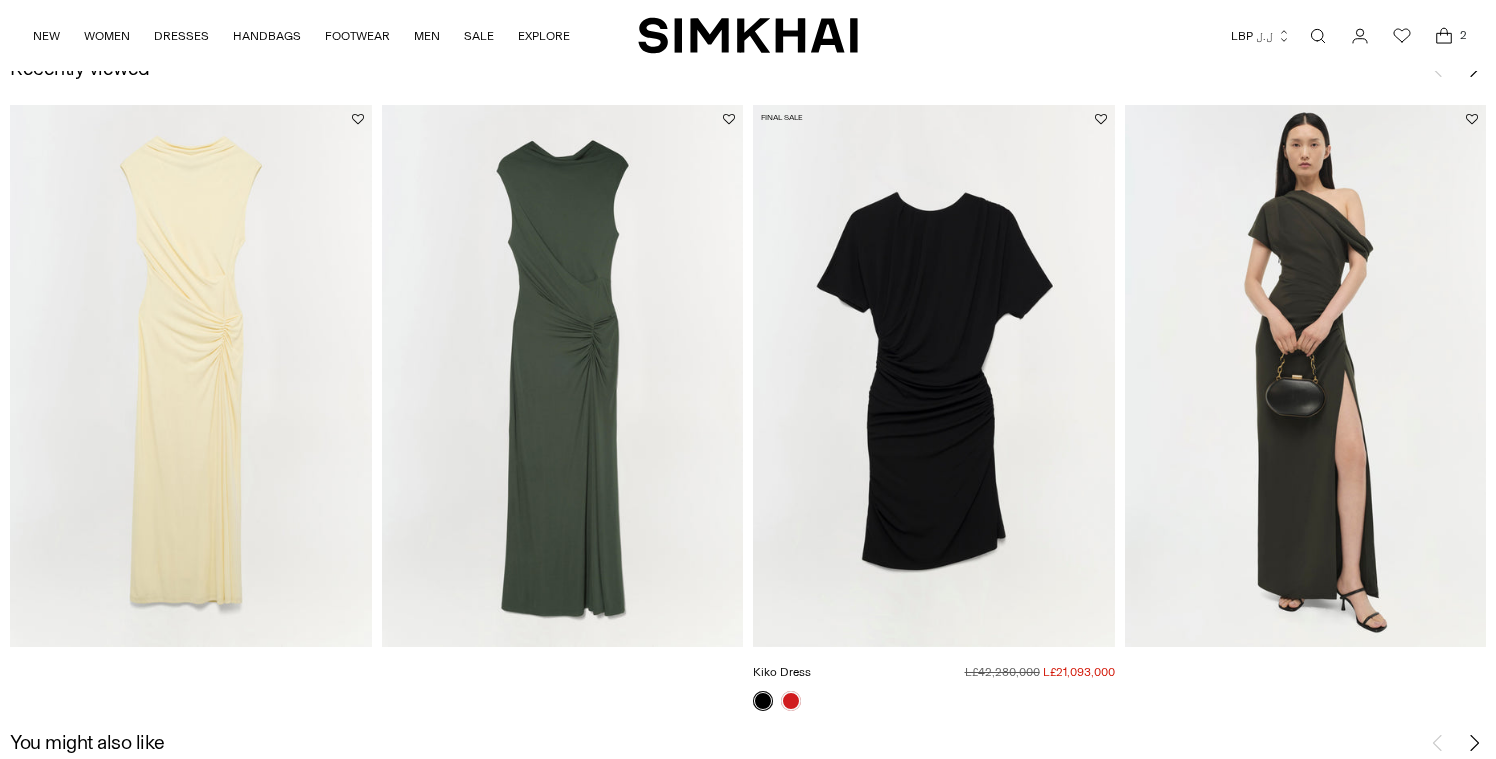 click at bounding box center [0, 0] 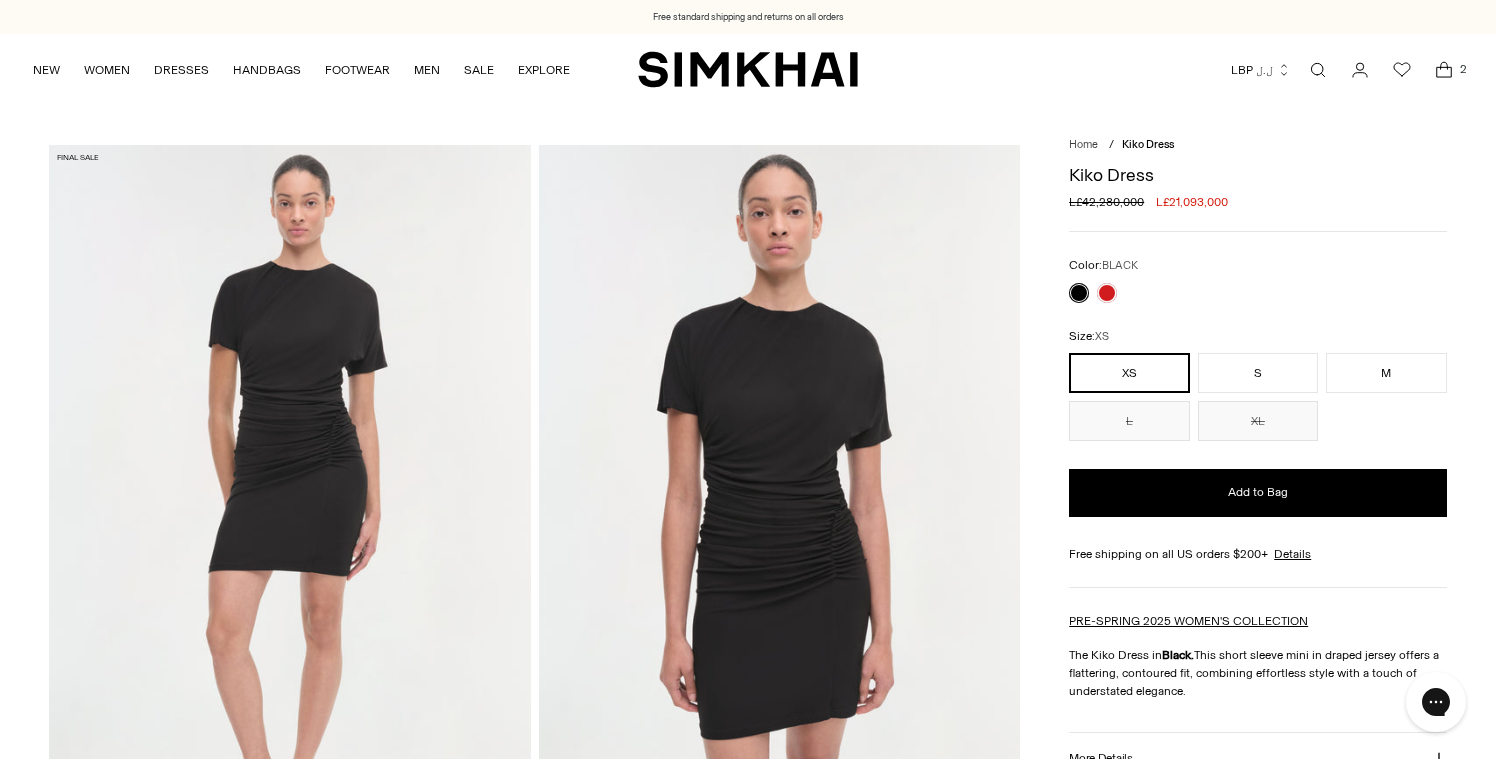 scroll, scrollTop: 0, scrollLeft: 0, axis: both 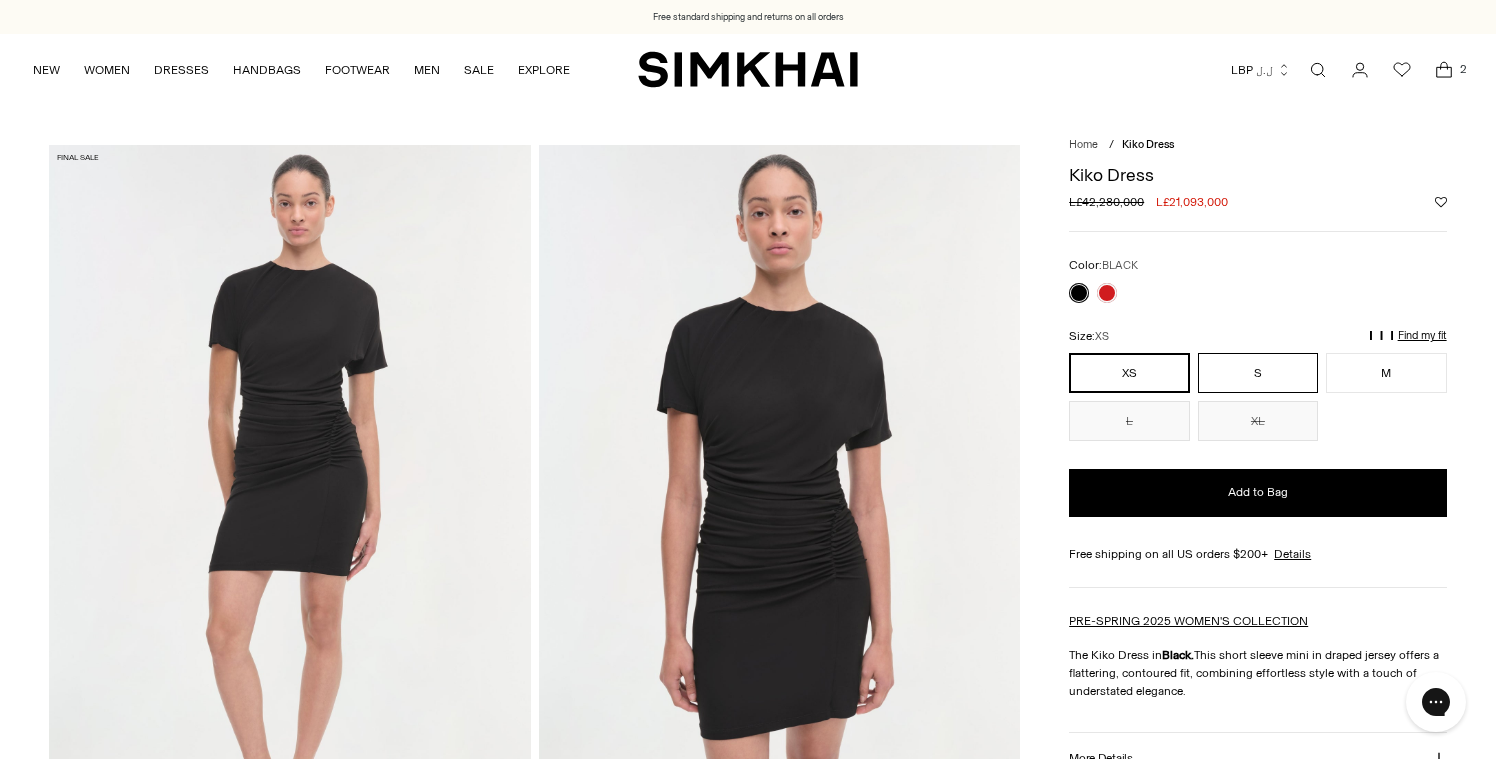 click on "S" at bounding box center [1258, 373] 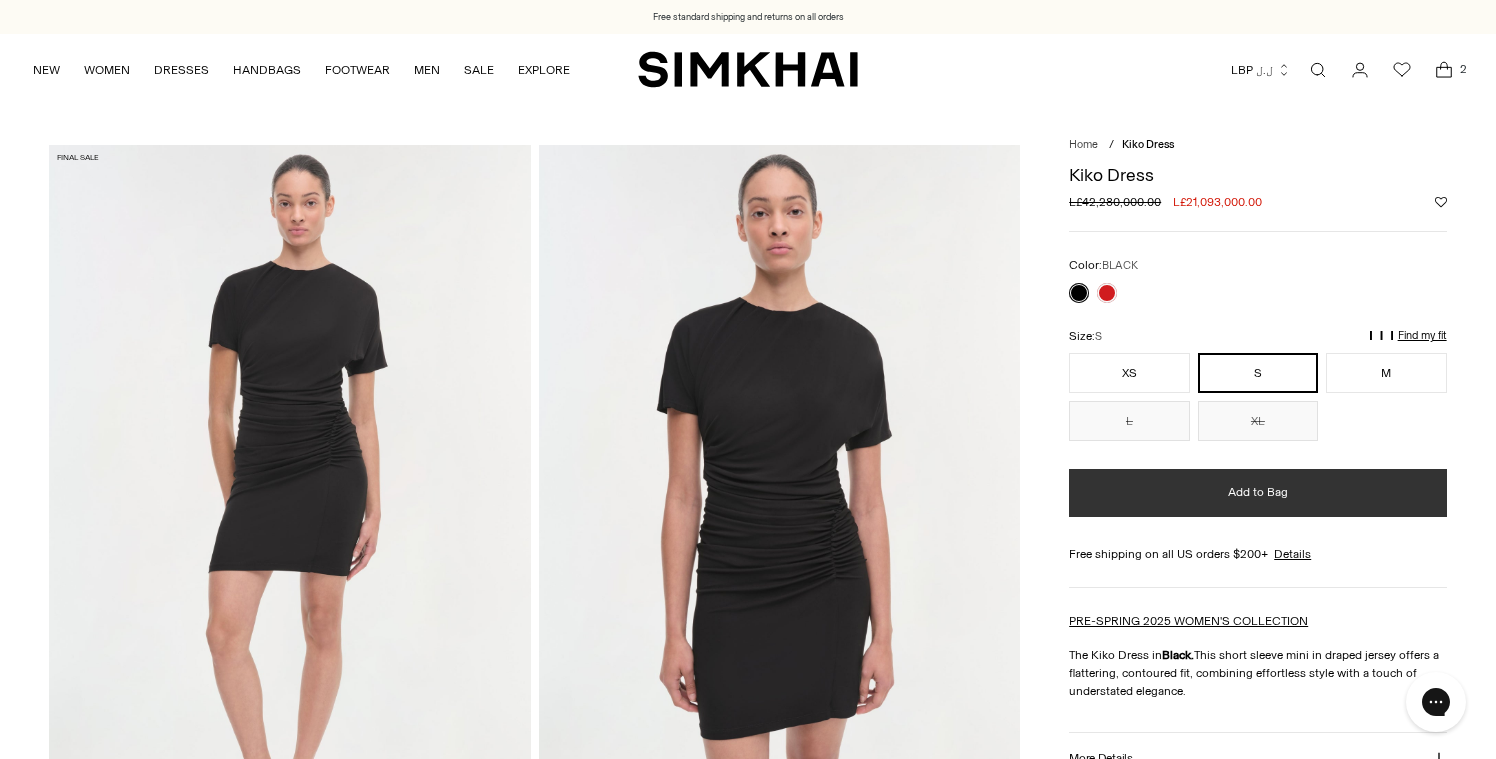 click on "Add to Bag" at bounding box center (1257, 493) 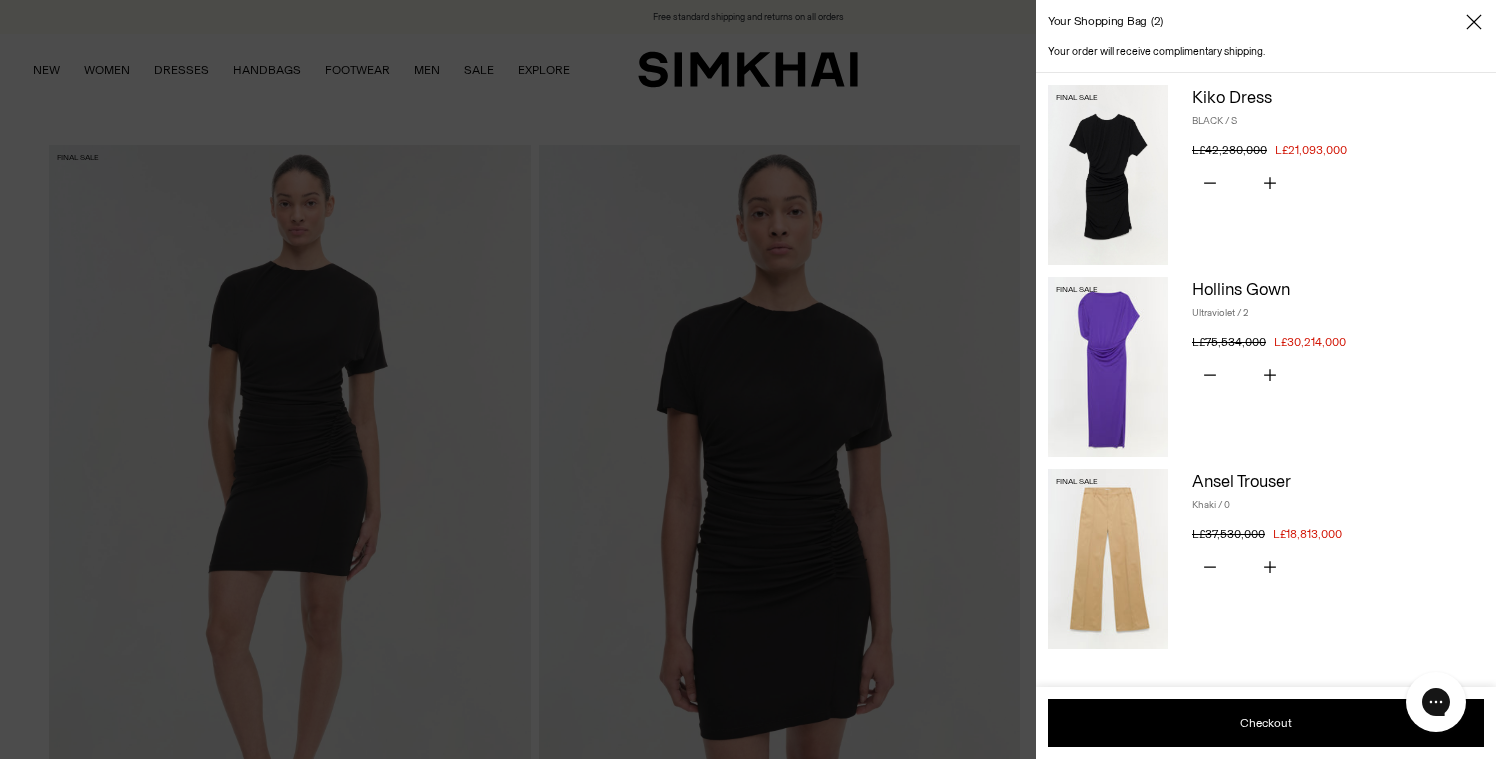click at bounding box center [1108, 367] 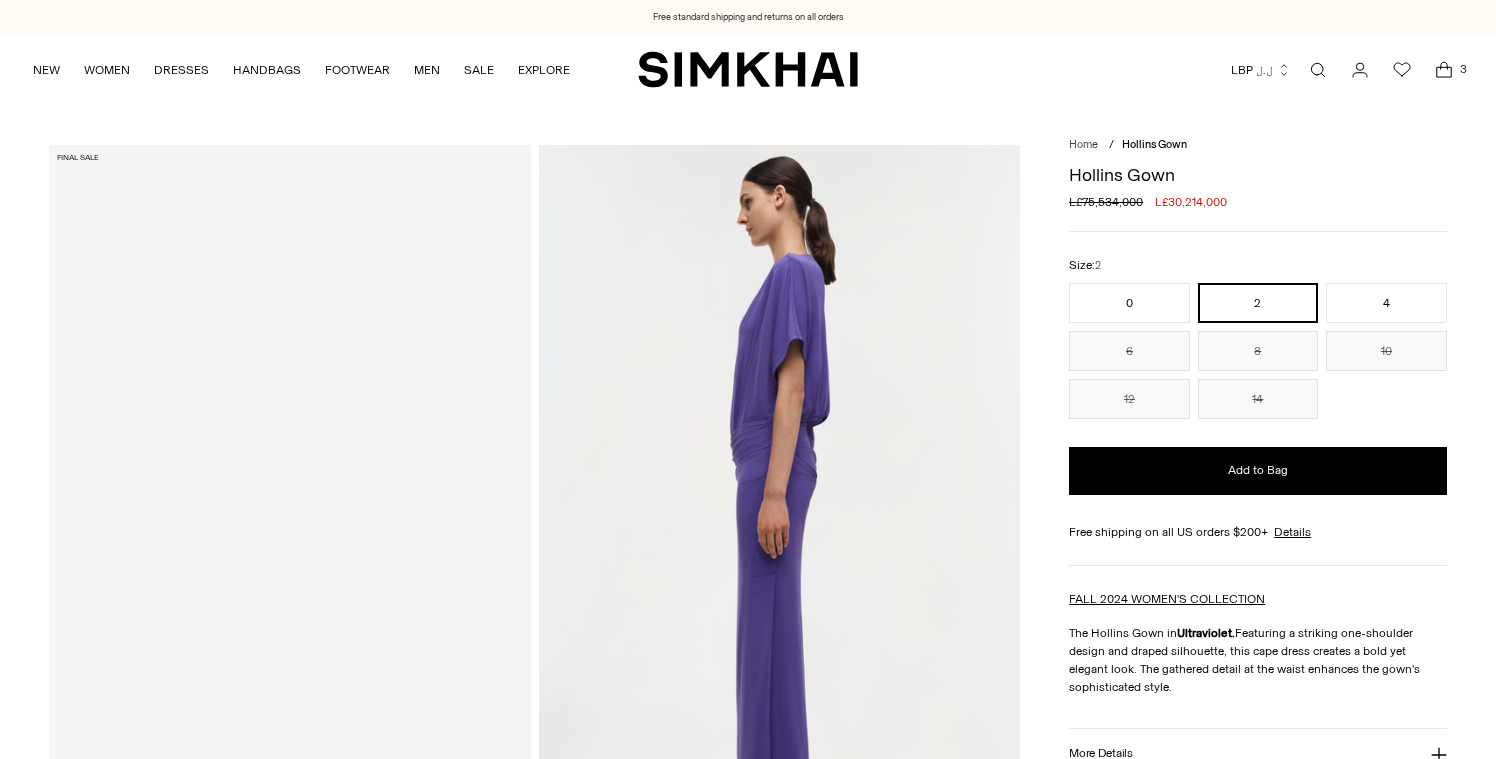 scroll, scrollTop: 0, scrollLeft: 0, axis: both 